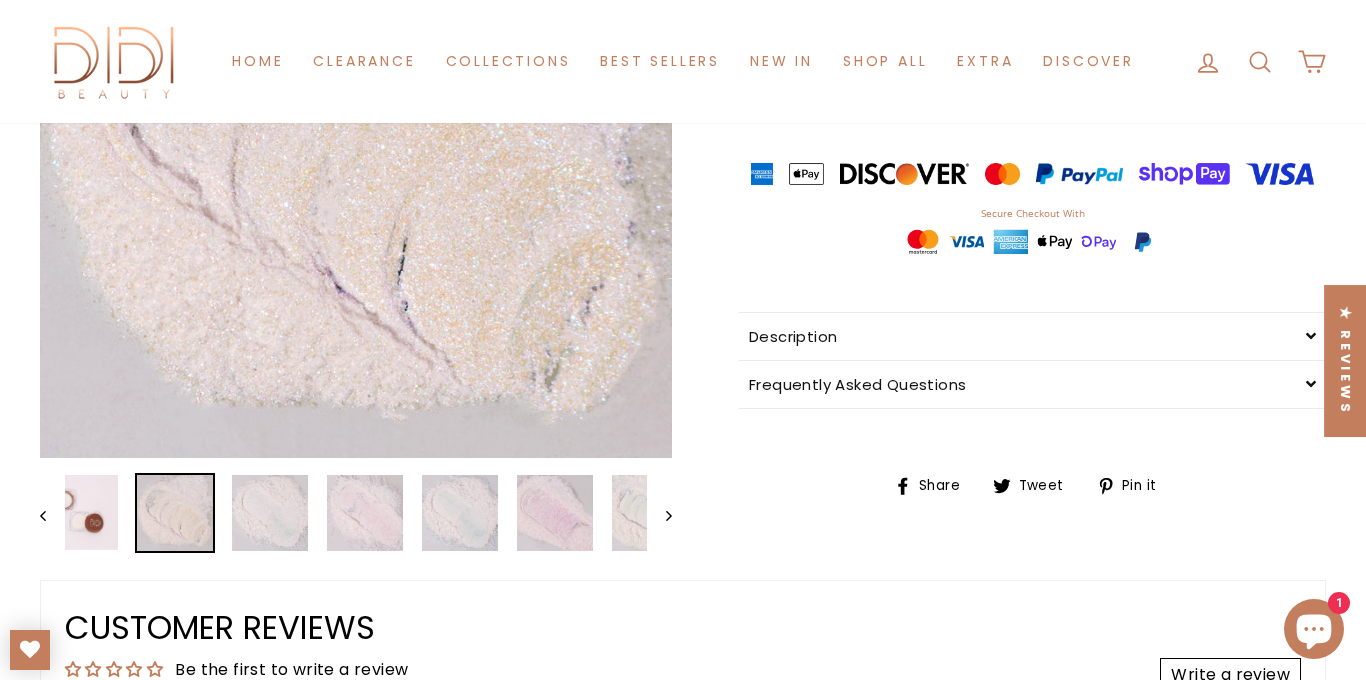 scroll, scrollTop: 743, scrollLeft: 0, axis: vertical 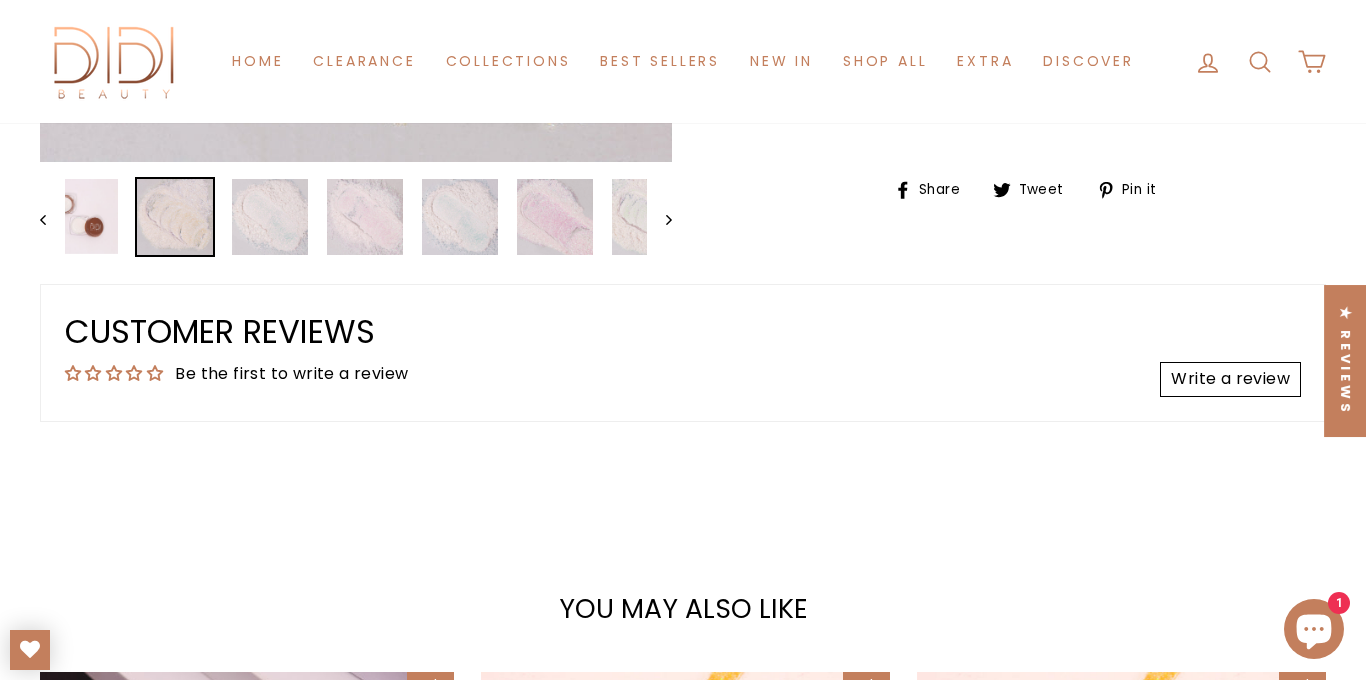 click on "Previous" at bounding box center (52, 218) 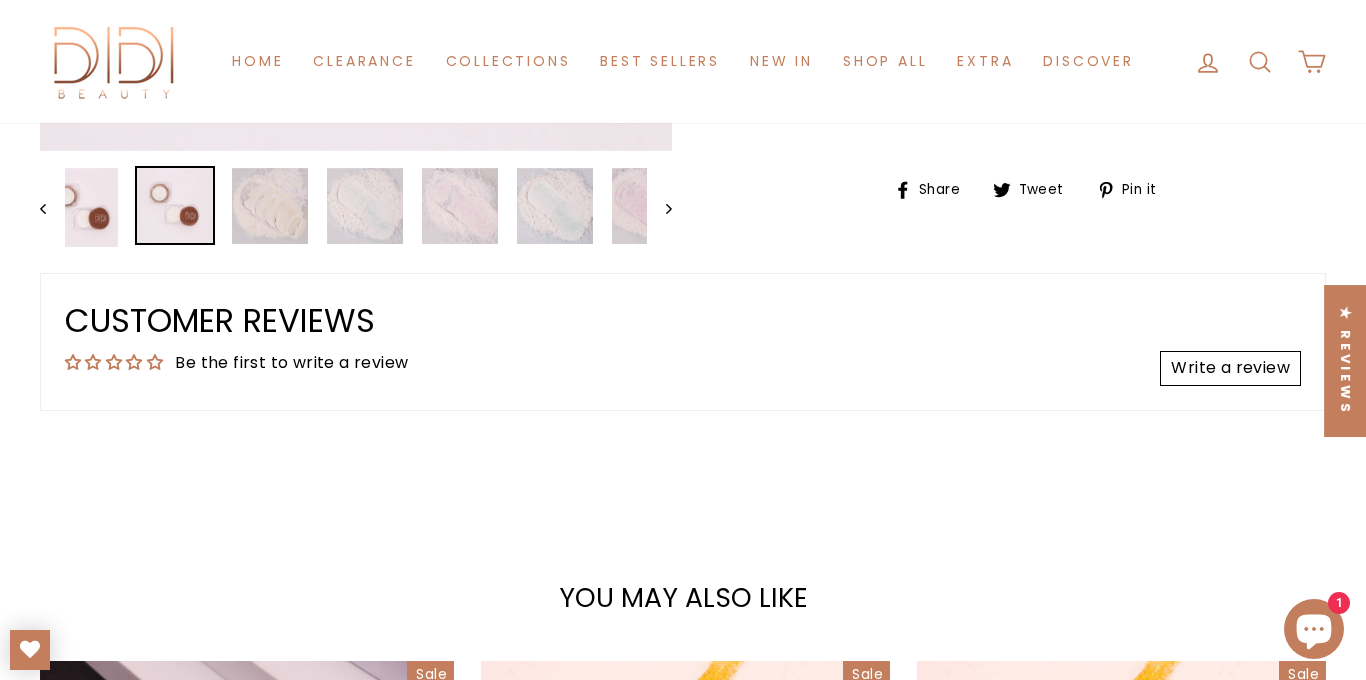 click 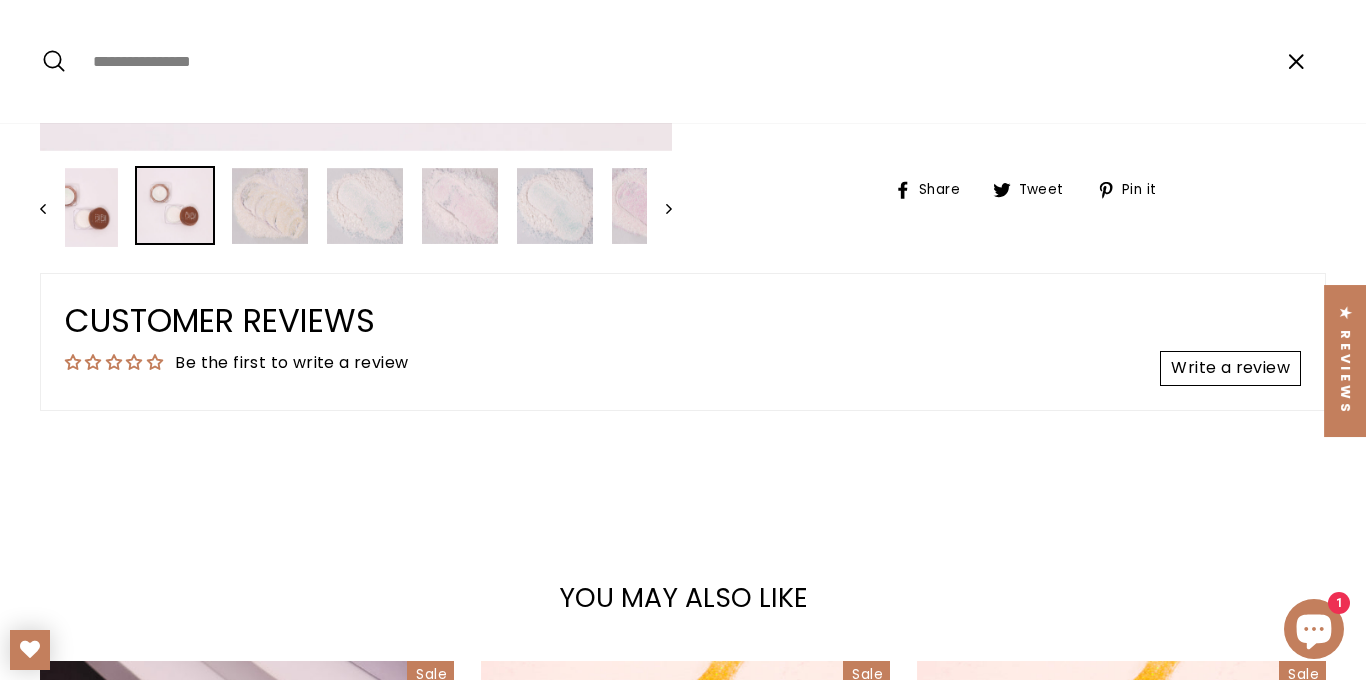 paste on "**********" 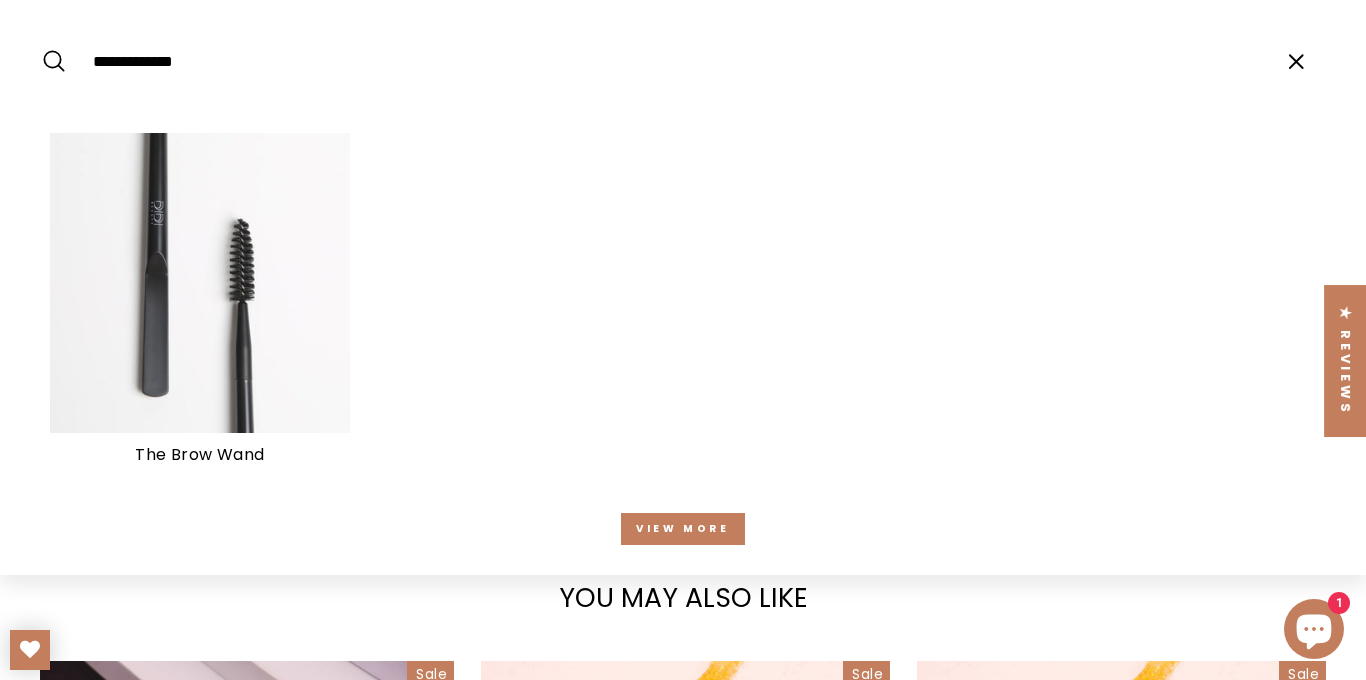 type on "**********" 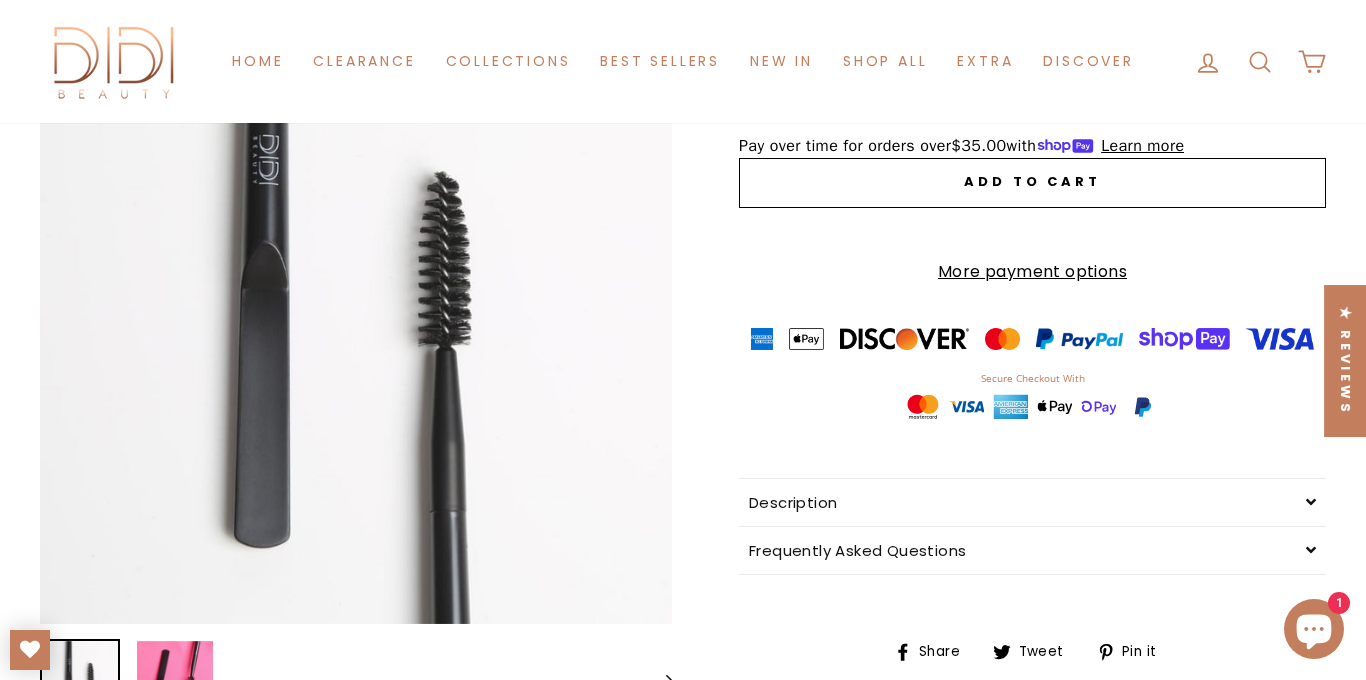 scroll, scrollTop: 252, scrollLeft: 0, axis: vertical 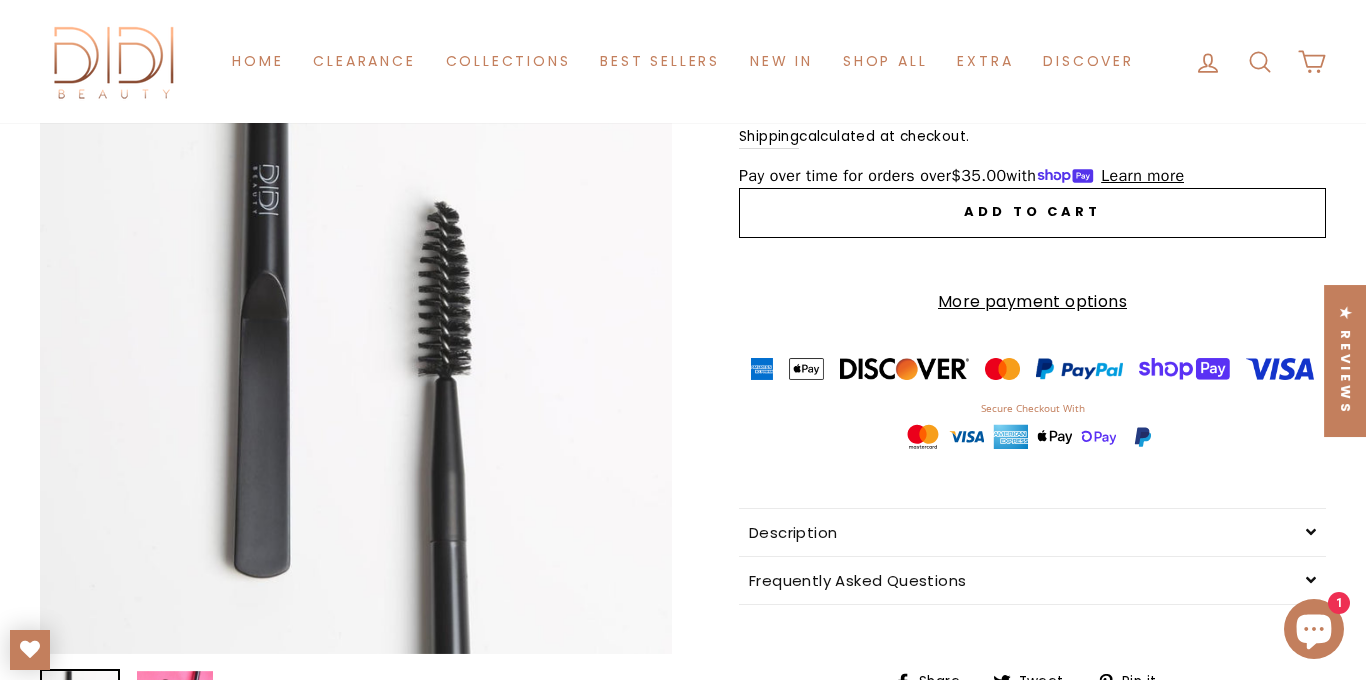 click on "Close (esc)" at bounding box center [356, 337] 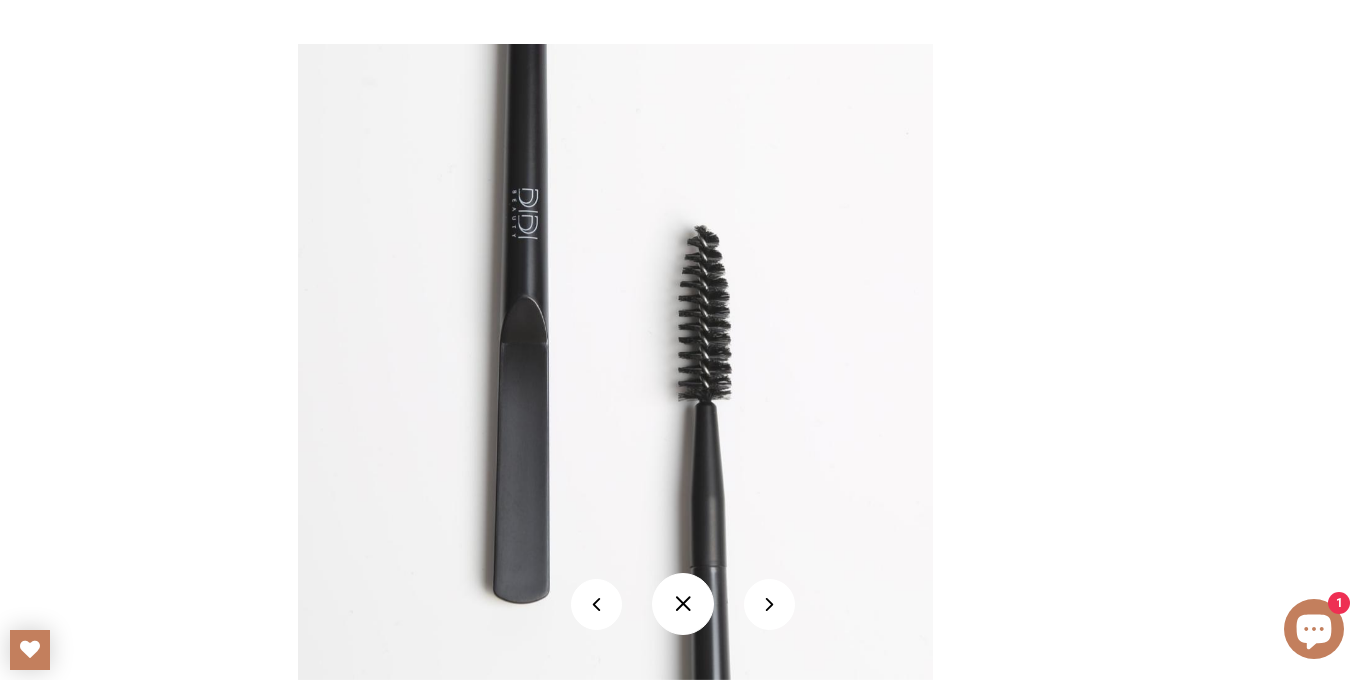 click at bounding box center [769, 604] 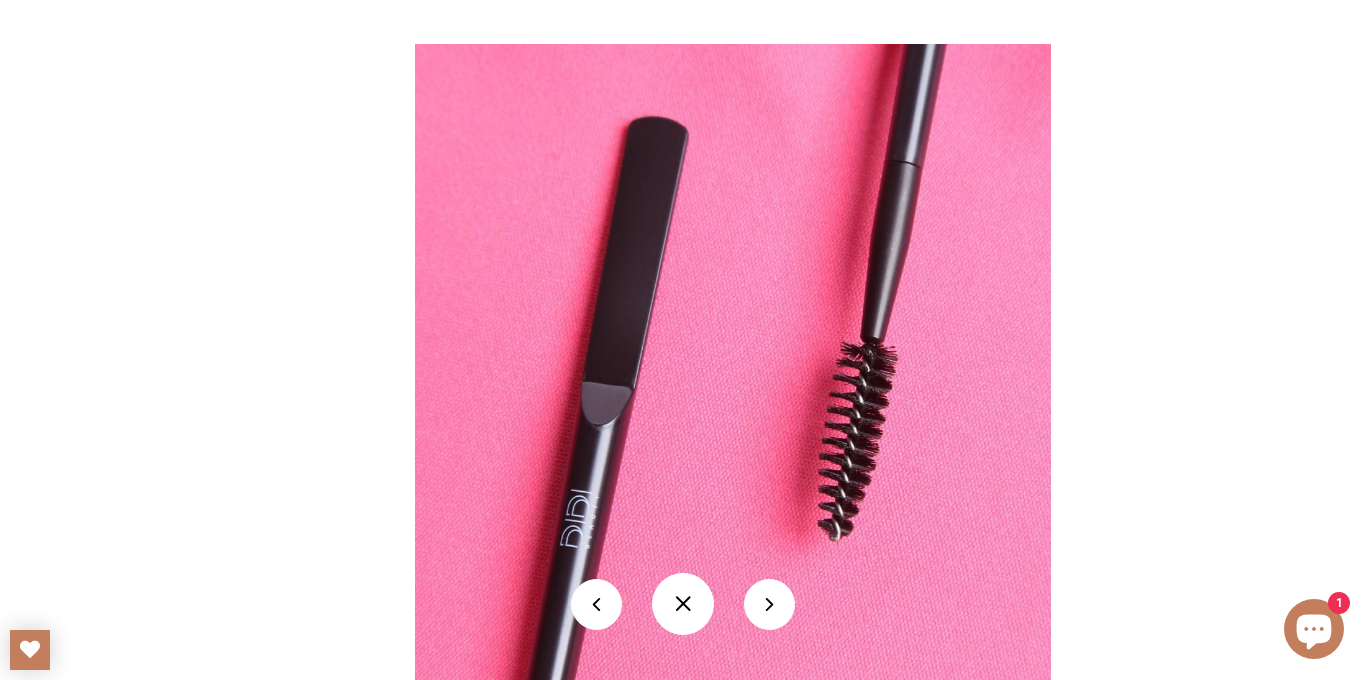 click at bounding box center (683, 604) 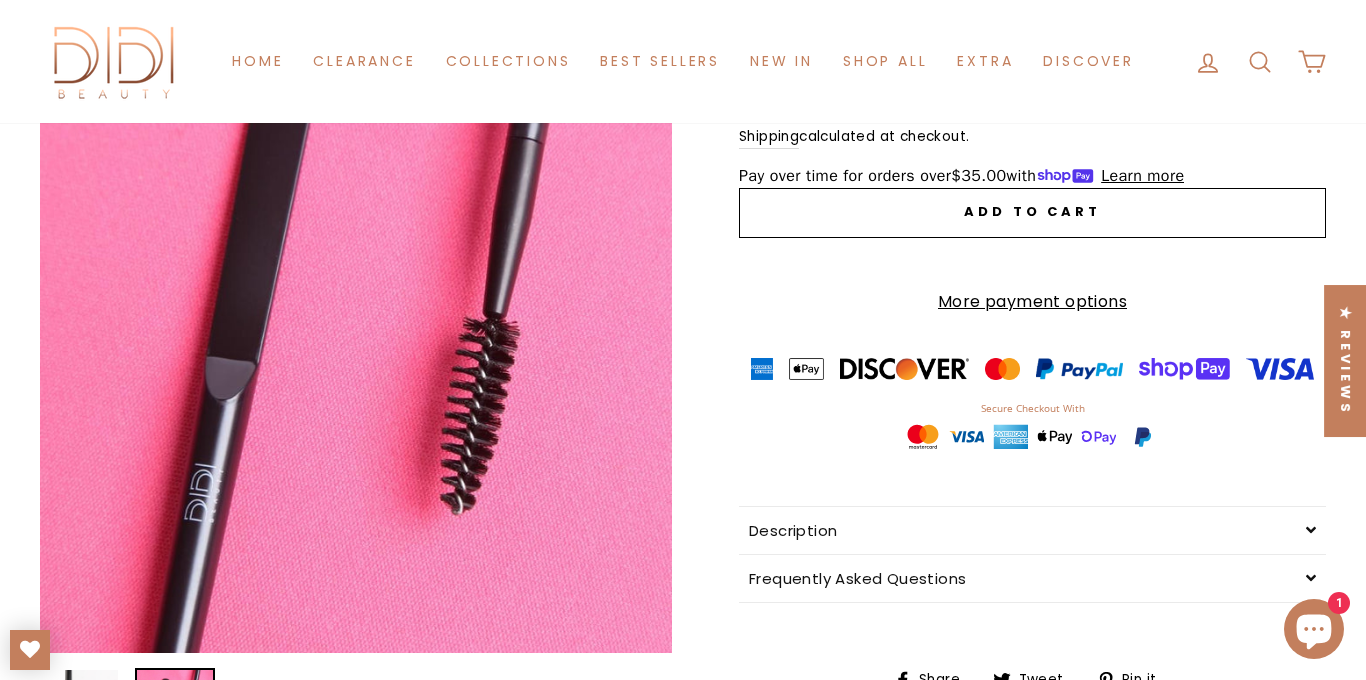 scroll, scrollTop: 232, scrollLeft: 0, axis: vertical 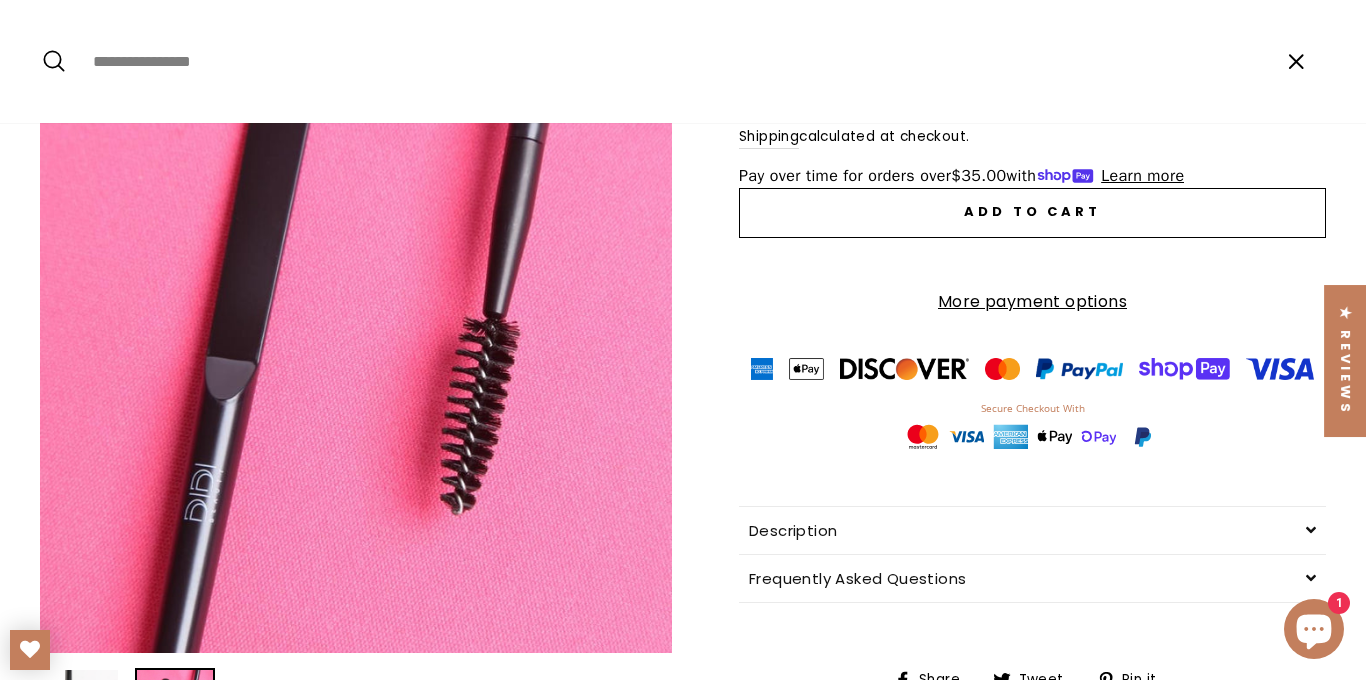 paste on "**********" 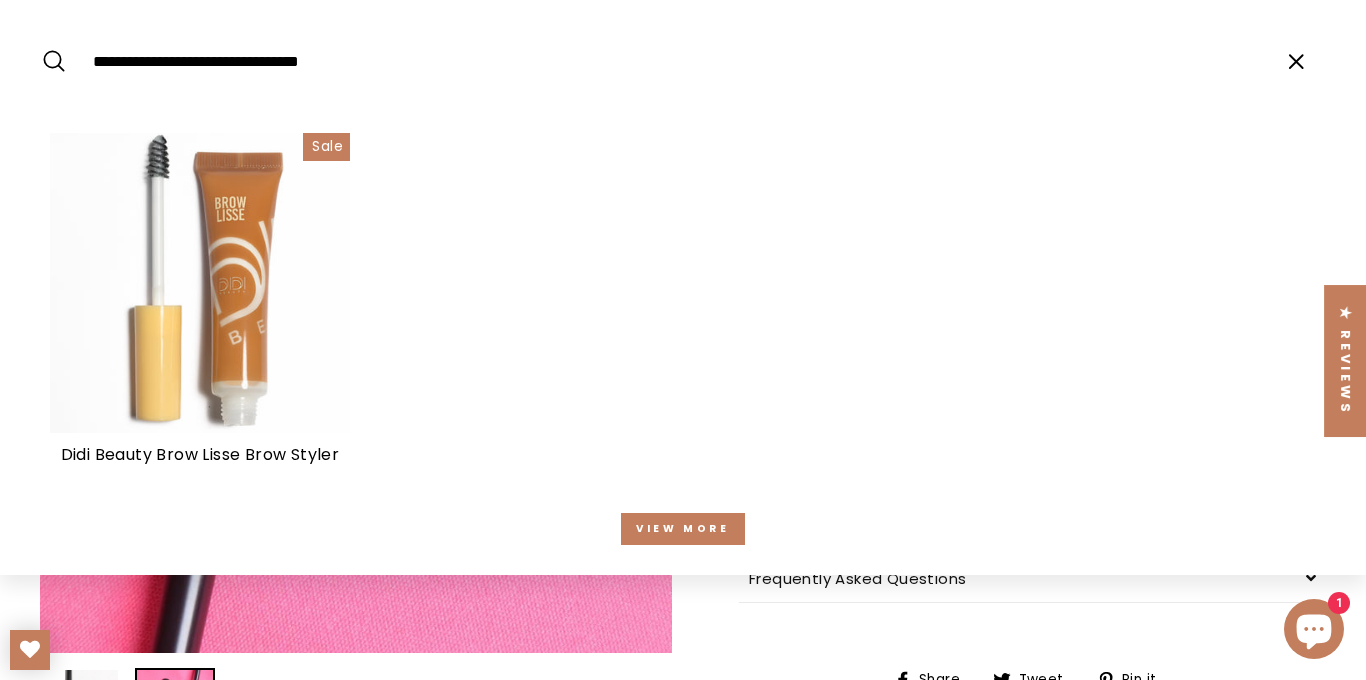 type on "**********" 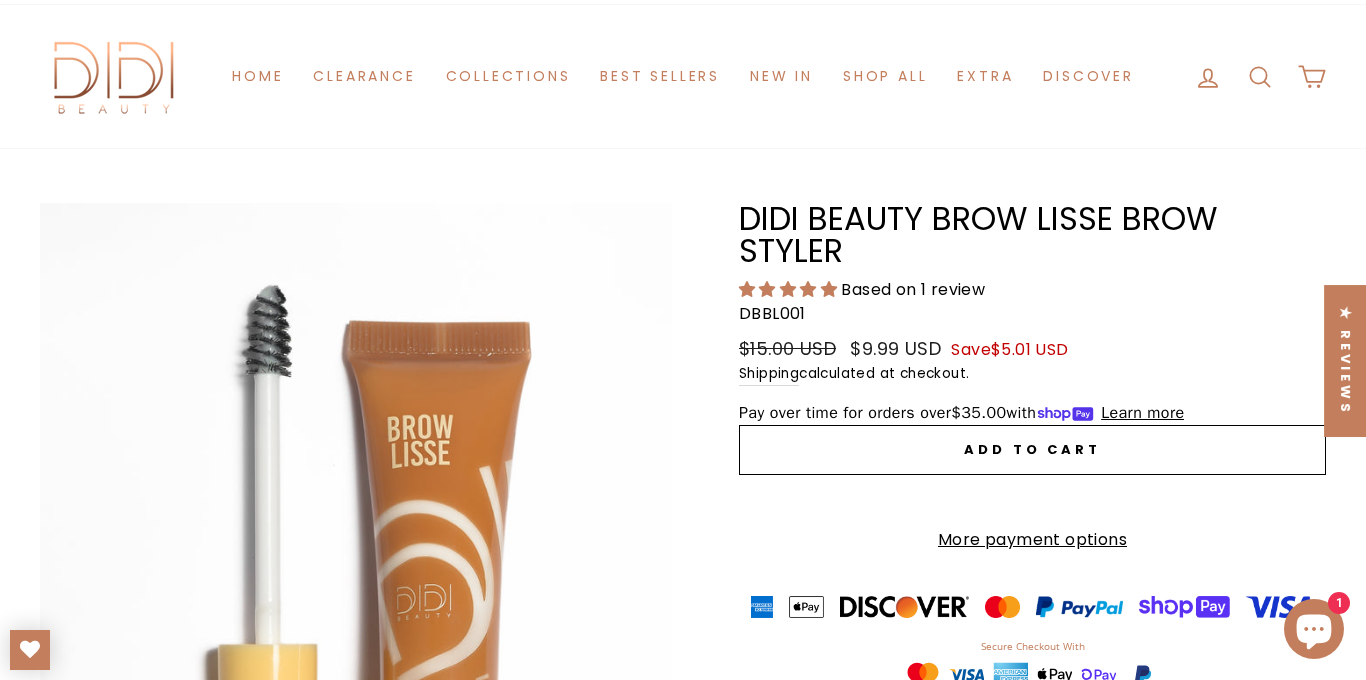 scroll, scrollTop: 0, scrollLeft: 0, axis: both 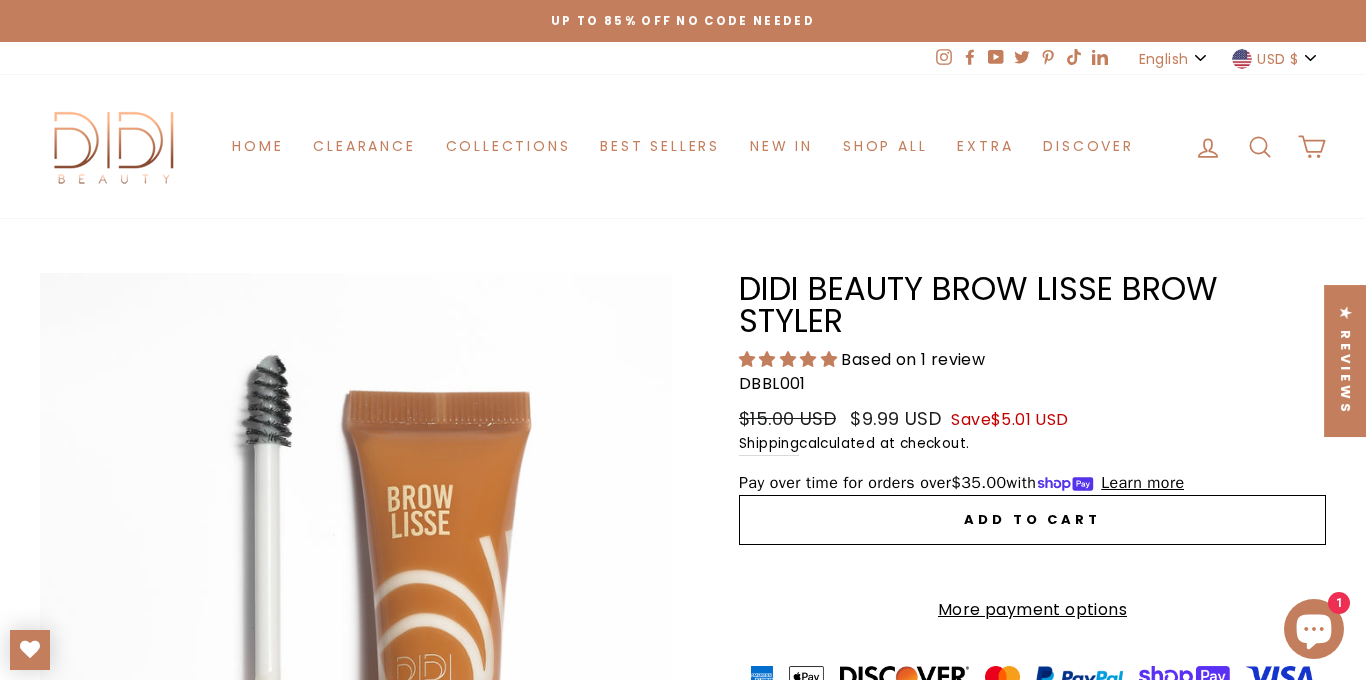 drag, startPoint x: 842, startPoint y: 322, endPoint x: 746, endPoint y: 295, distance: 99.724625 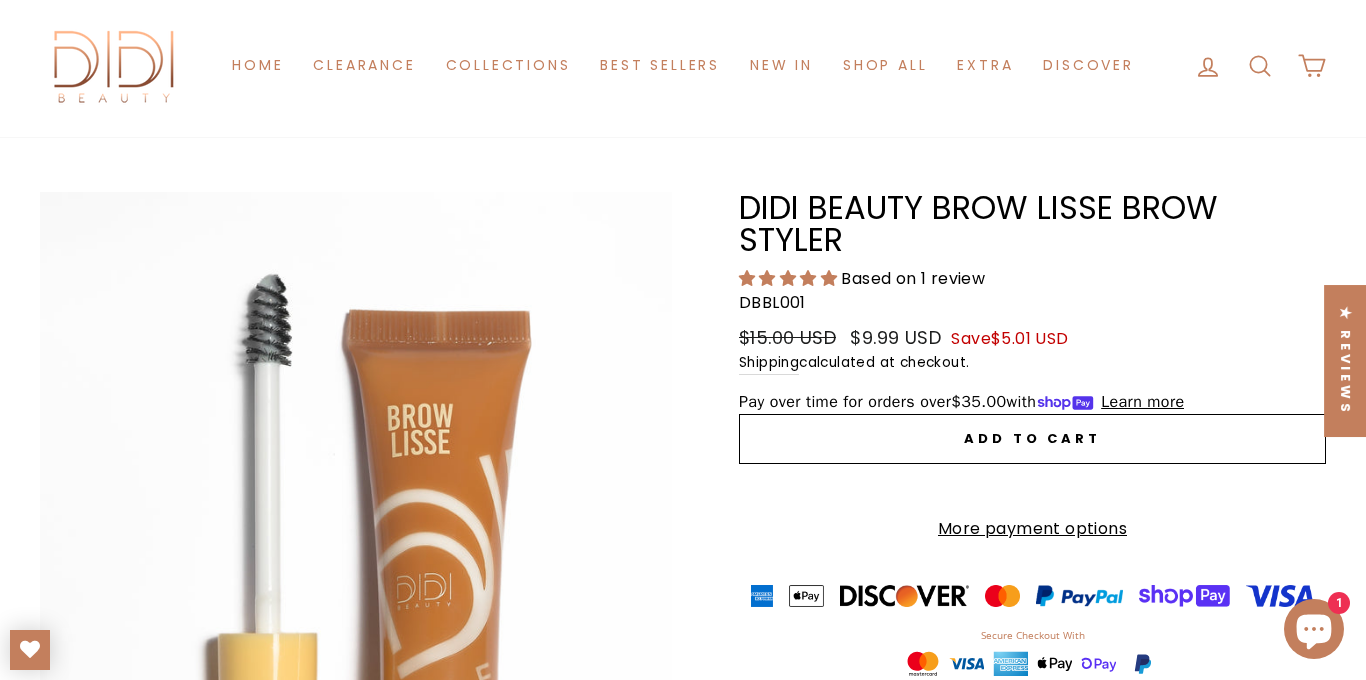 scroll, scrollTop: 130, scrollLeft: 0, axis: vertical 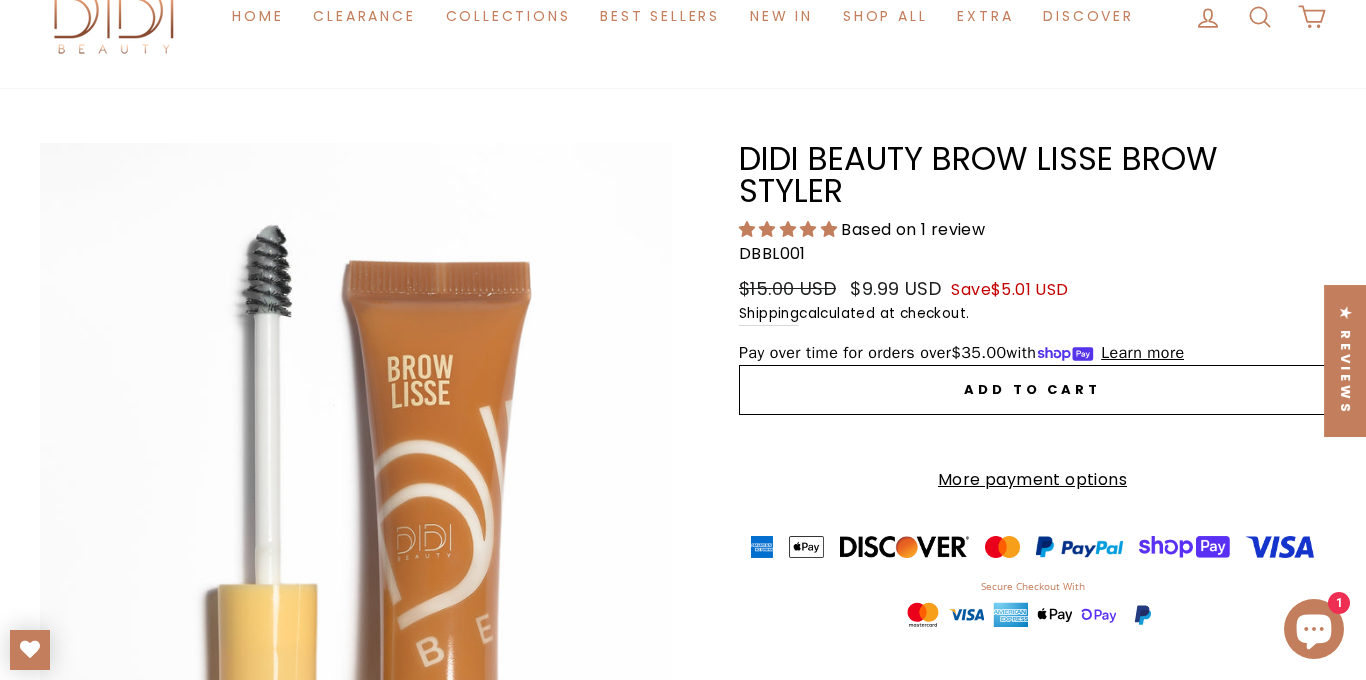 click on "Close (esc)" at bounding box center [356, 538] 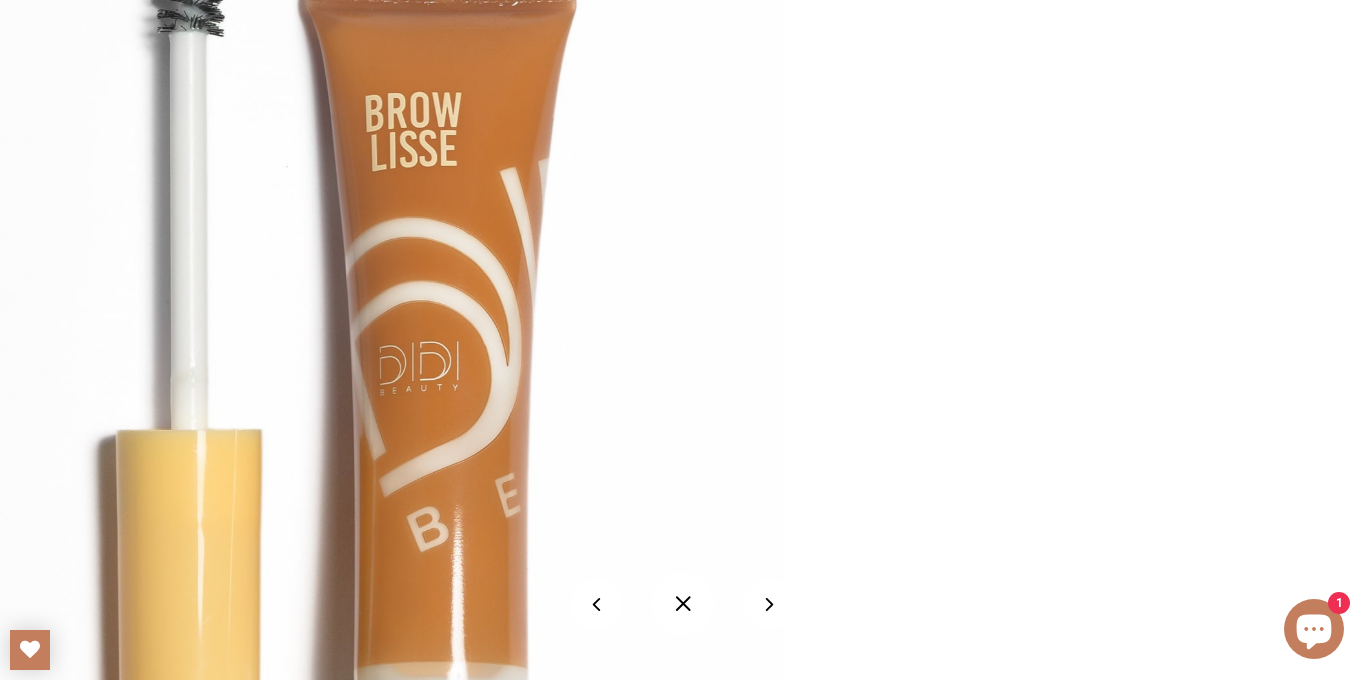 click at bounding box center [769, 604] 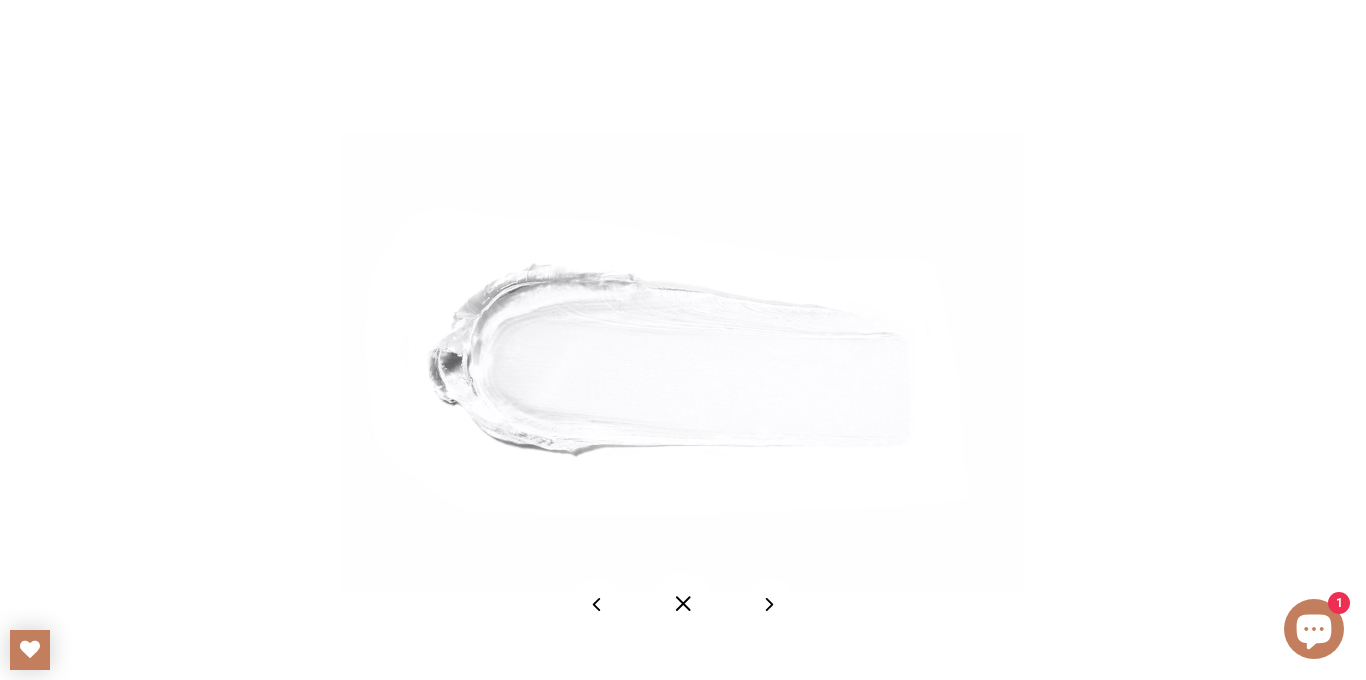 click at bounding box center [769, 604] 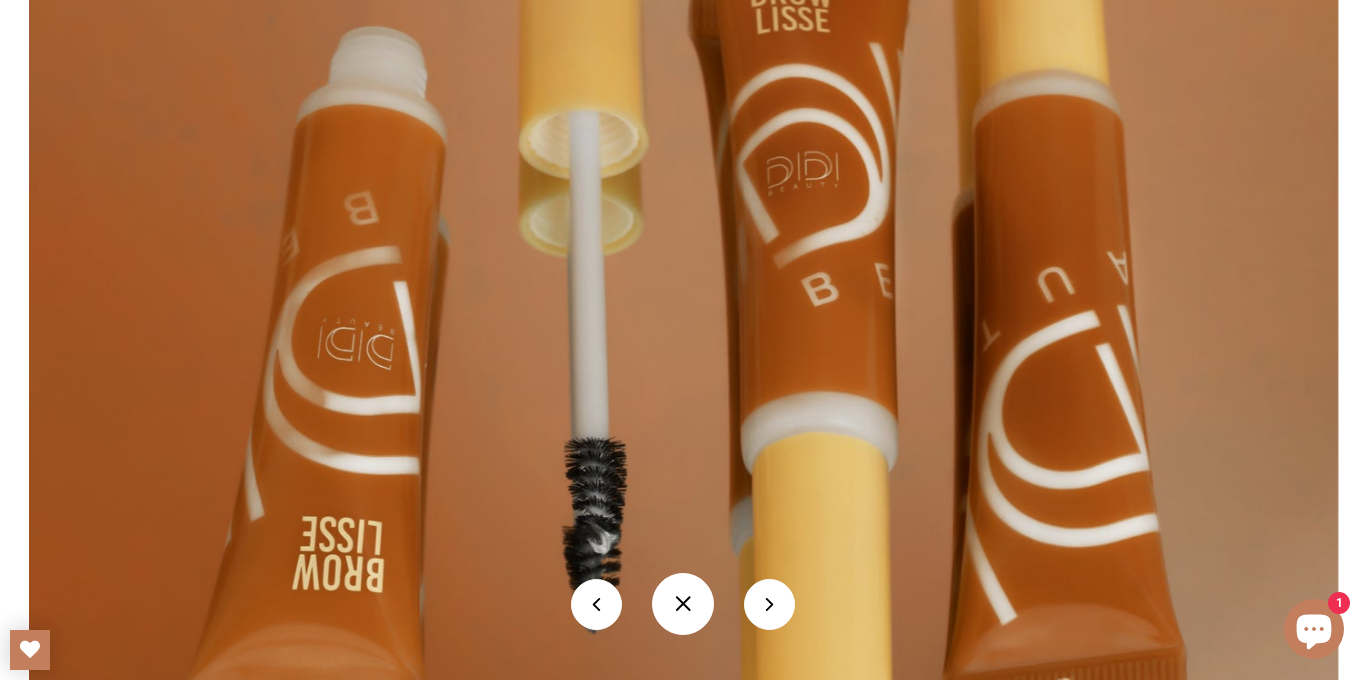click at bounding box center (683, 326) 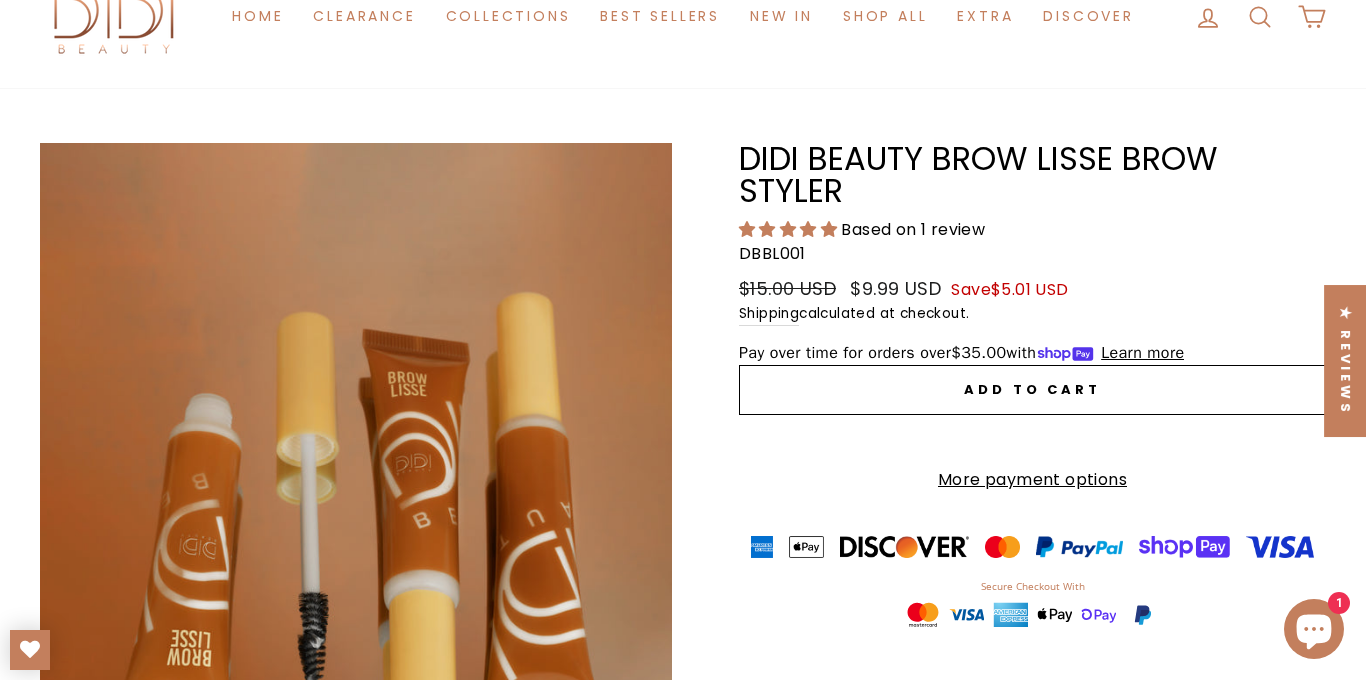 copy on "Didi Beauty Brow Lisse Brow Styler" 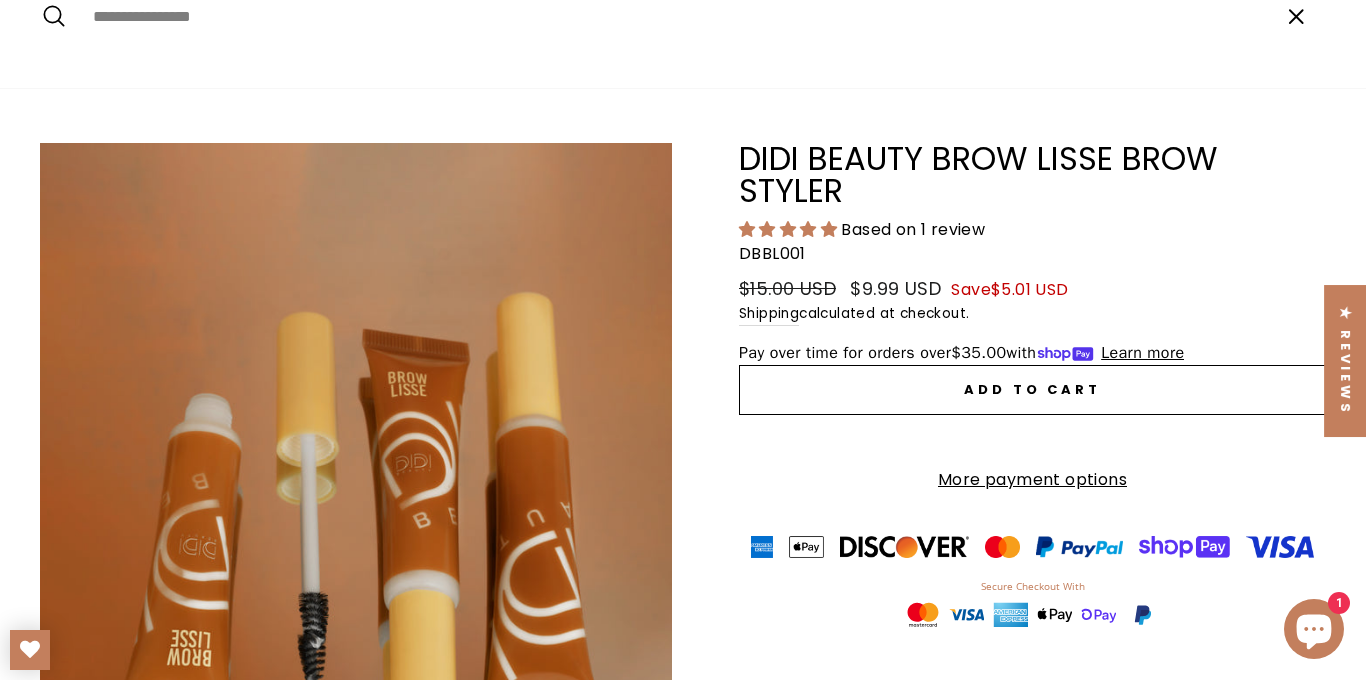scroll, scrollTop: 90, scrollLeft: 0, axis: vertical 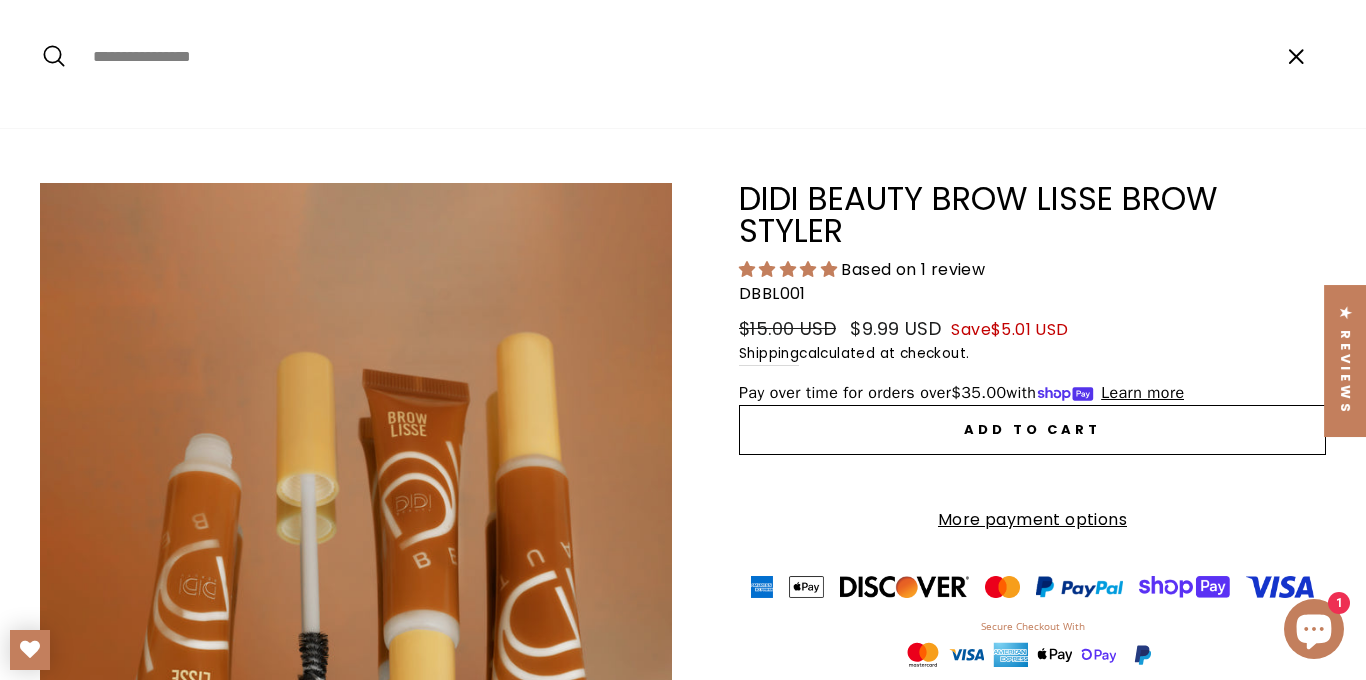 paste on "**********" 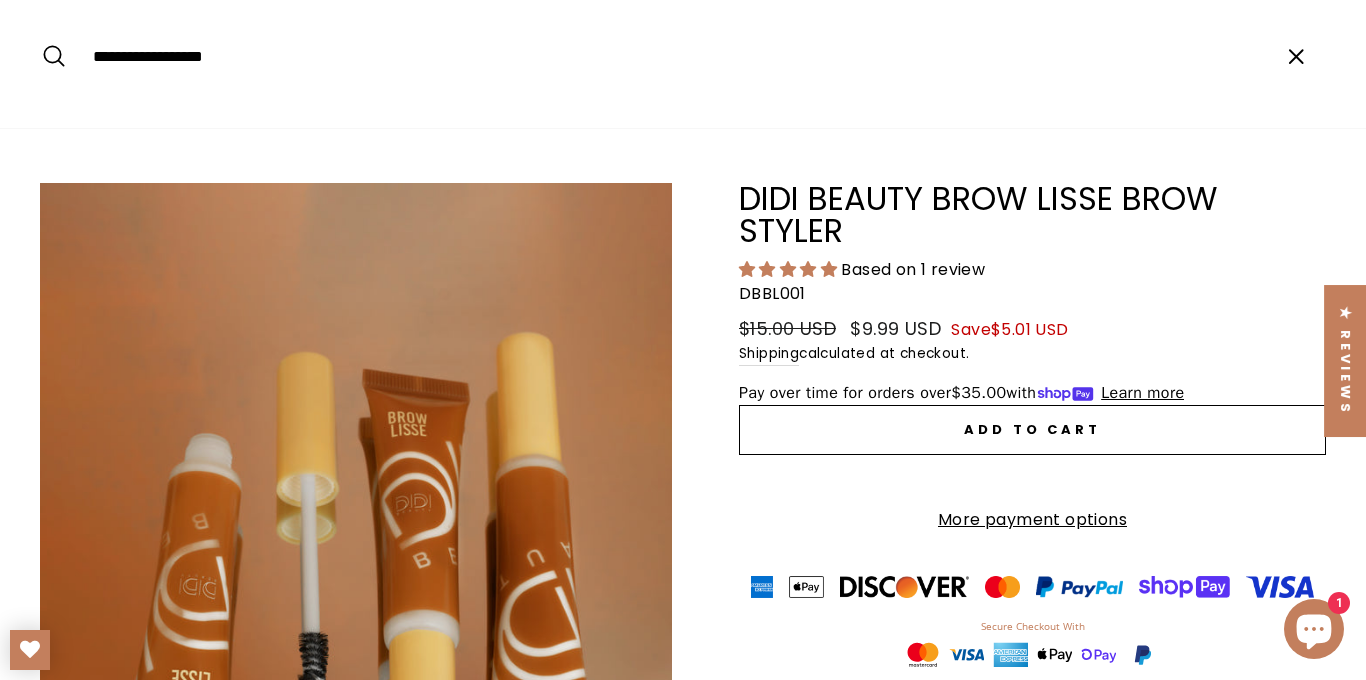 type on "**********" 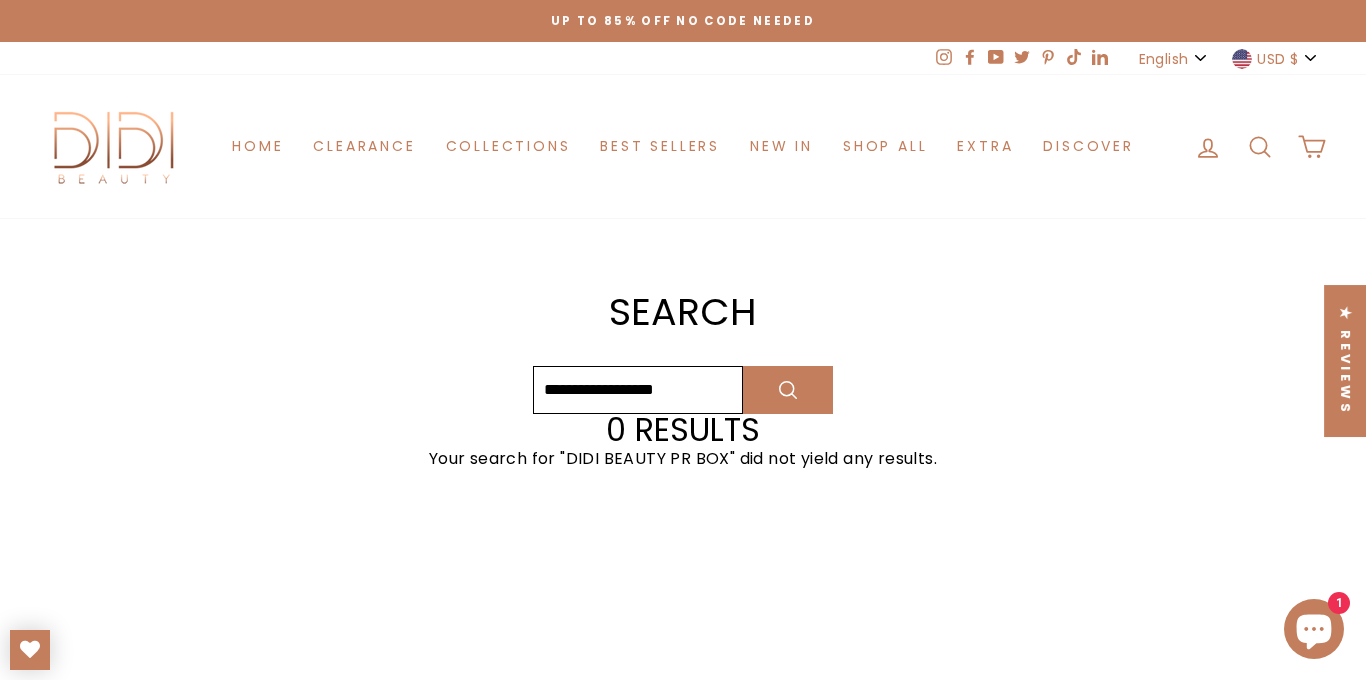 scroll, scrollTop: 0, scrollLeft: 0, axis: both 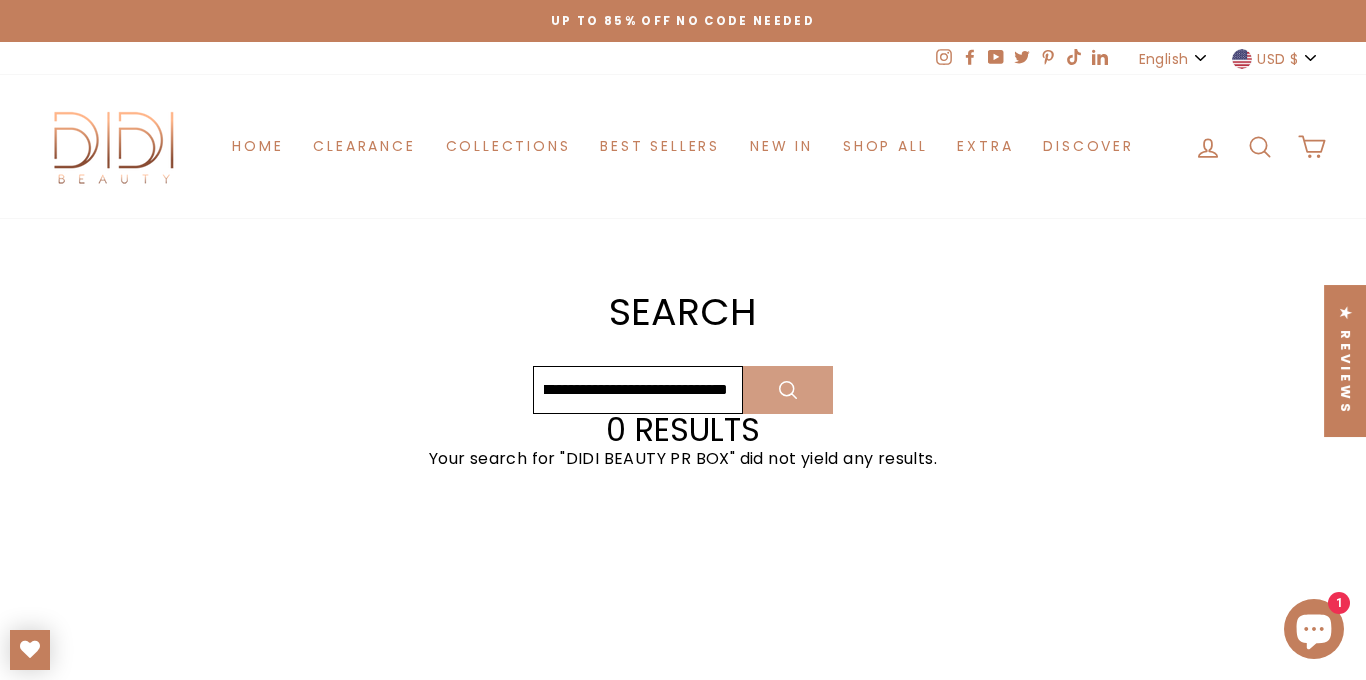 type on "**********" 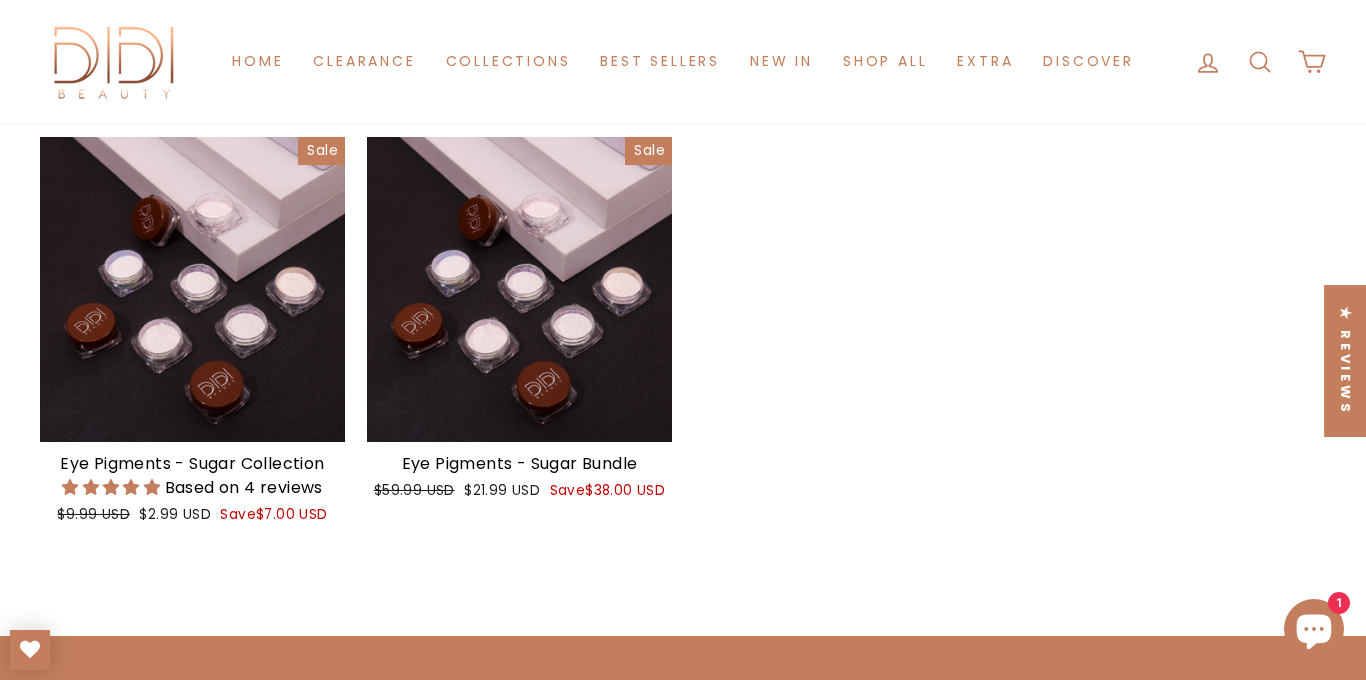 scroll, scrollTop: 358, scrollLeft: 0, axis: vertical 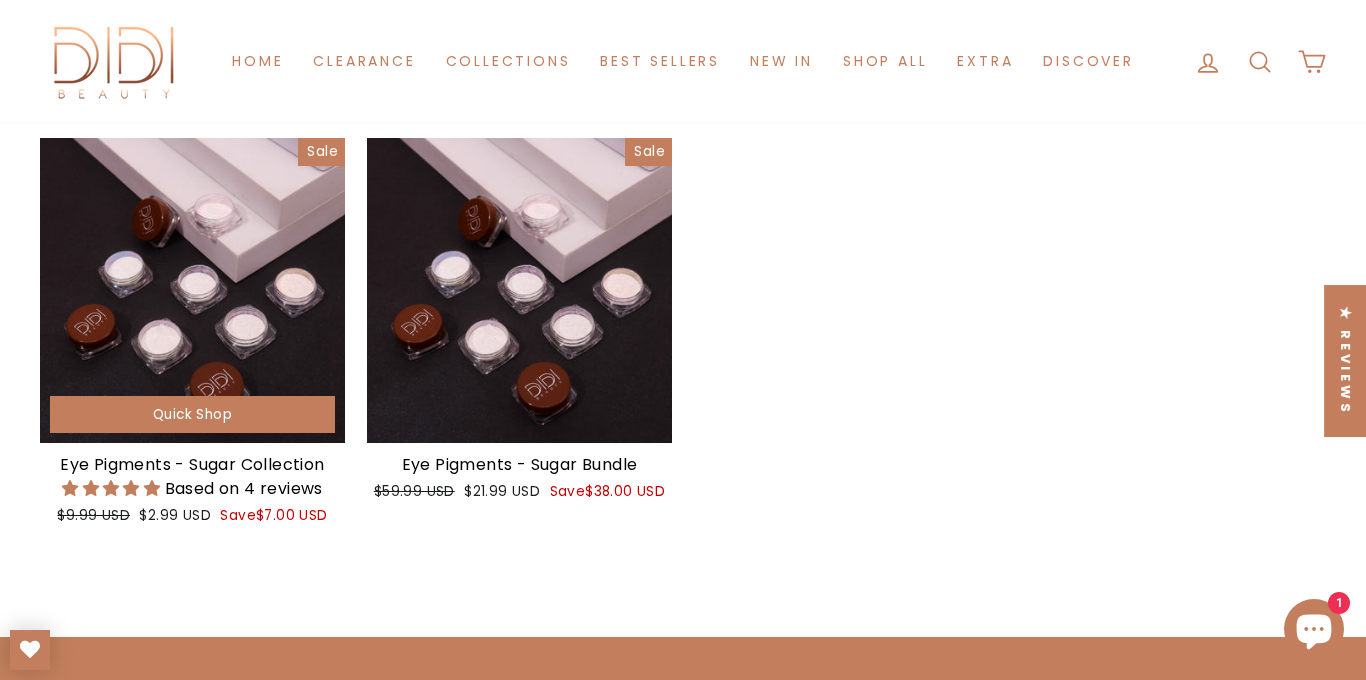 click at bounding box center [192, 290] 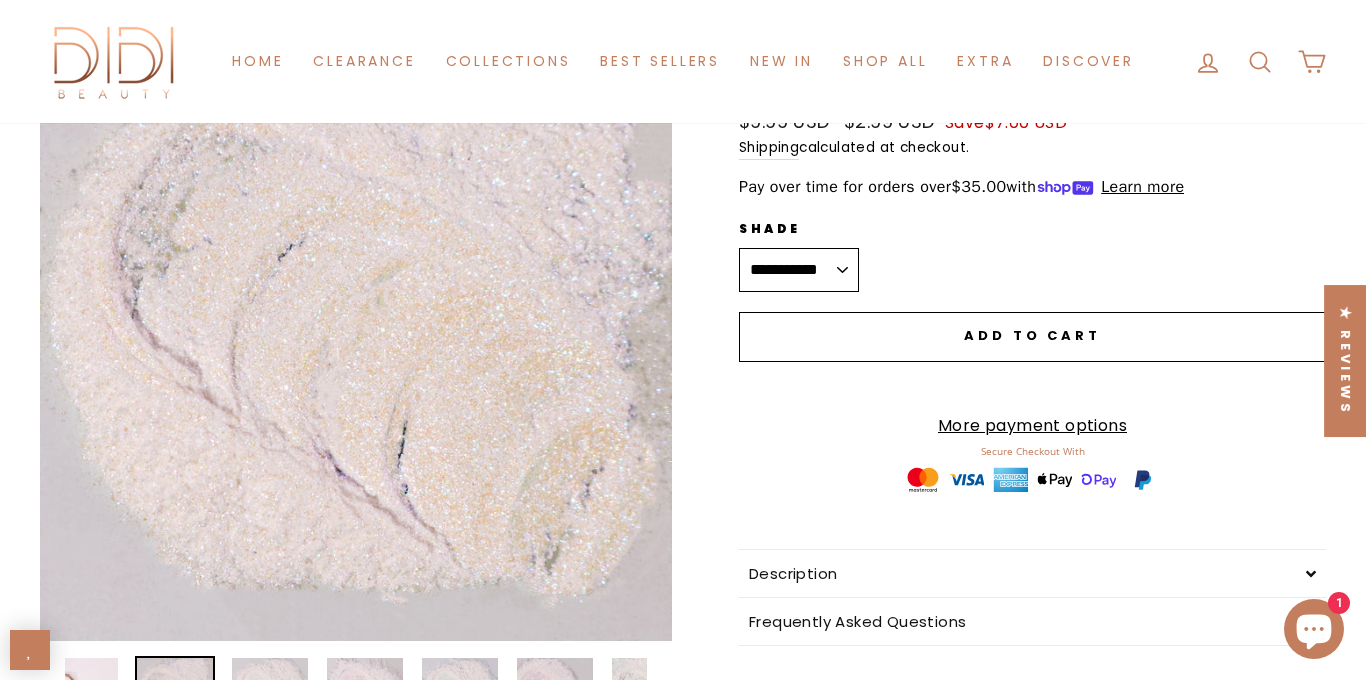 scroll, scrollTop: 625, scrollLeft: 0, axis: vertical 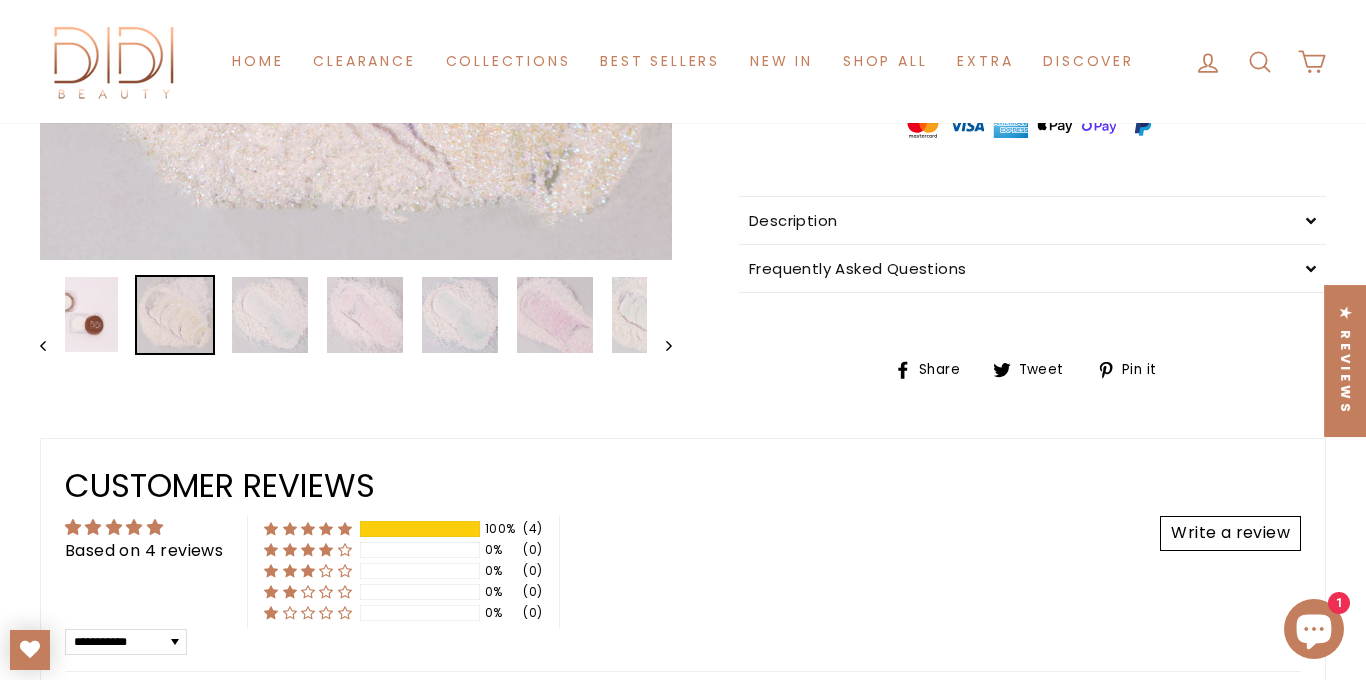 click on "Previous" at bounding box center [52, 344] 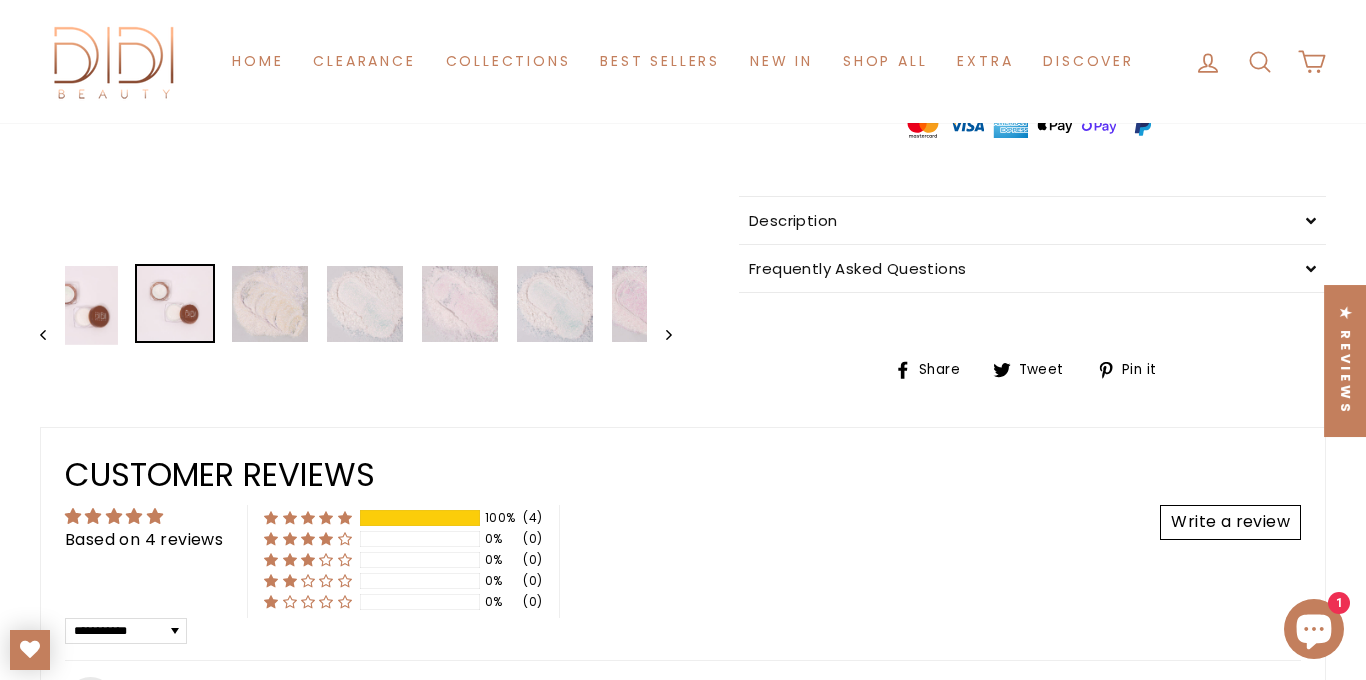 click on "Previous" at bounding box center (52, 333) 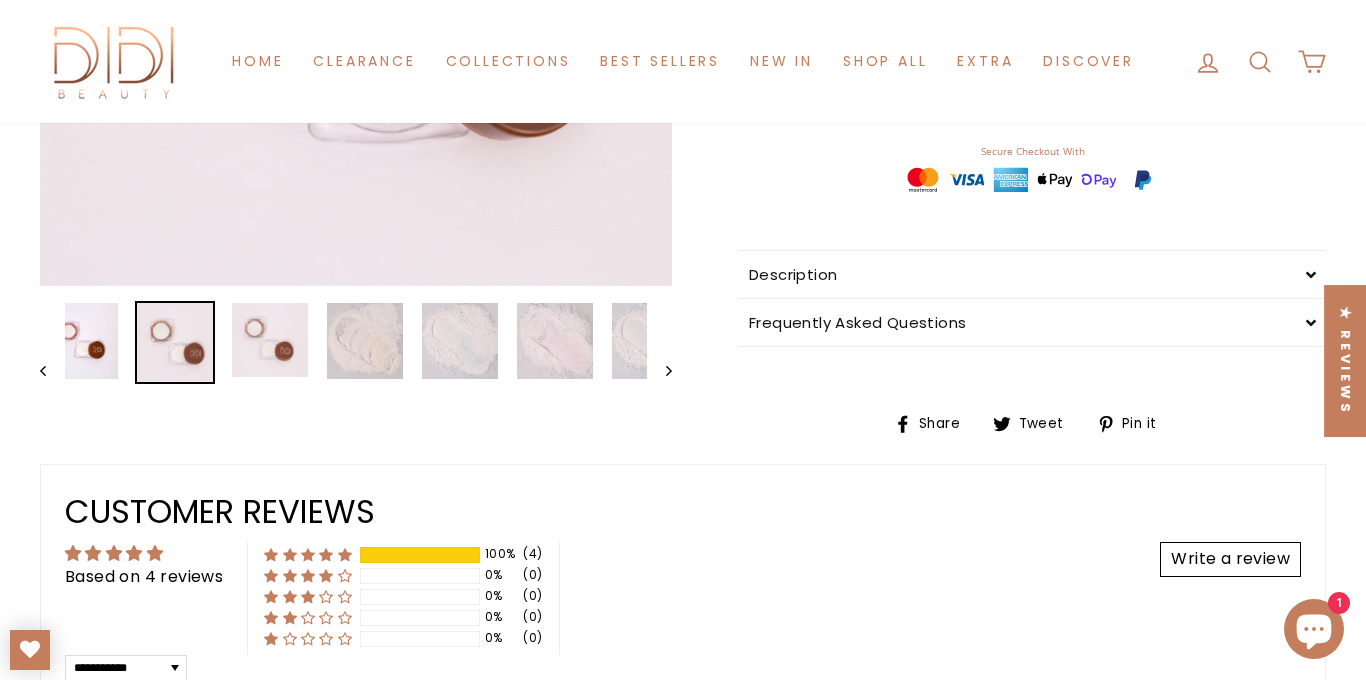 click on "Previous" at bounding box center (52, 370) 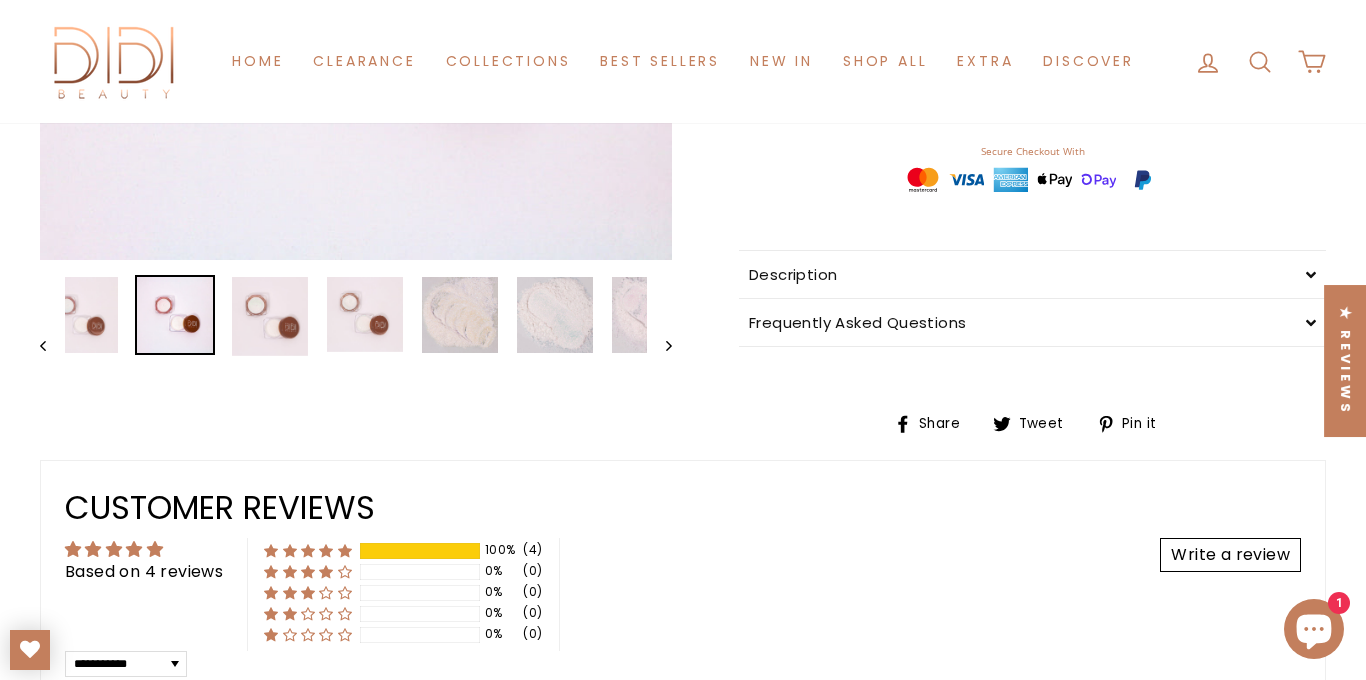 click on "Previous" at bounding box center (52, 344) 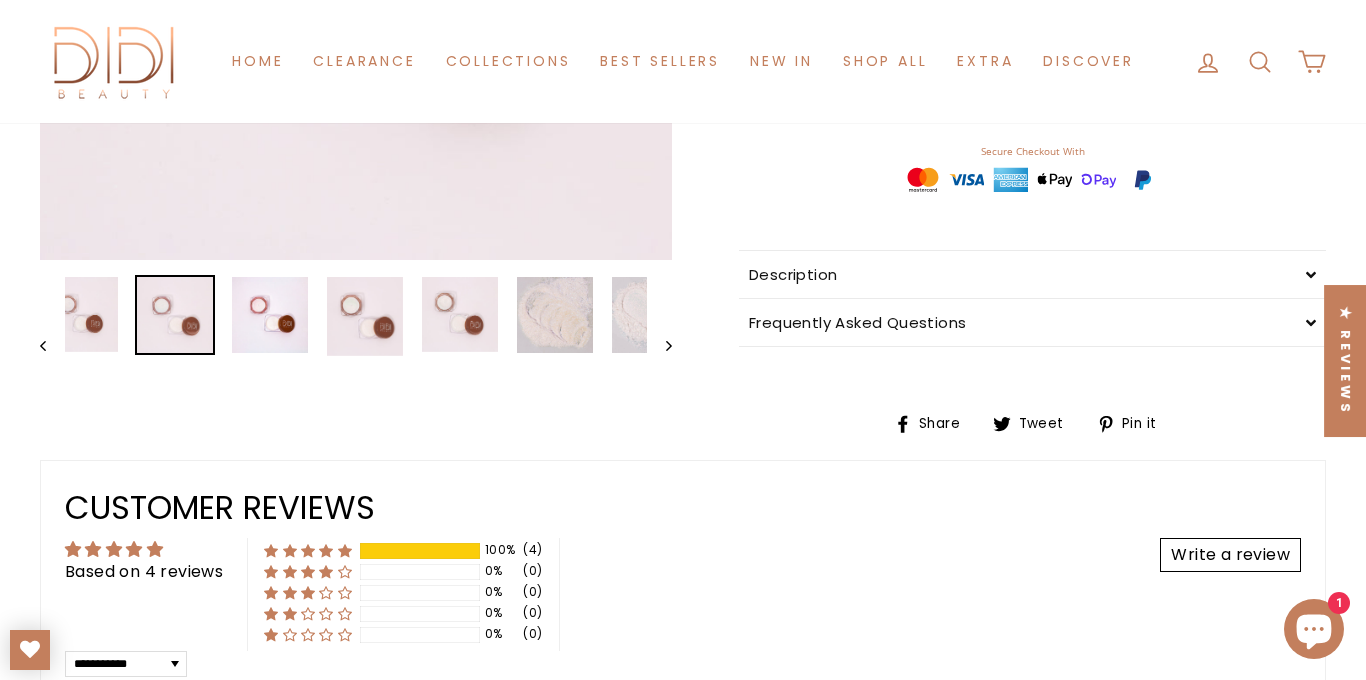 click on "Previous" at bounding box center (52, 344) 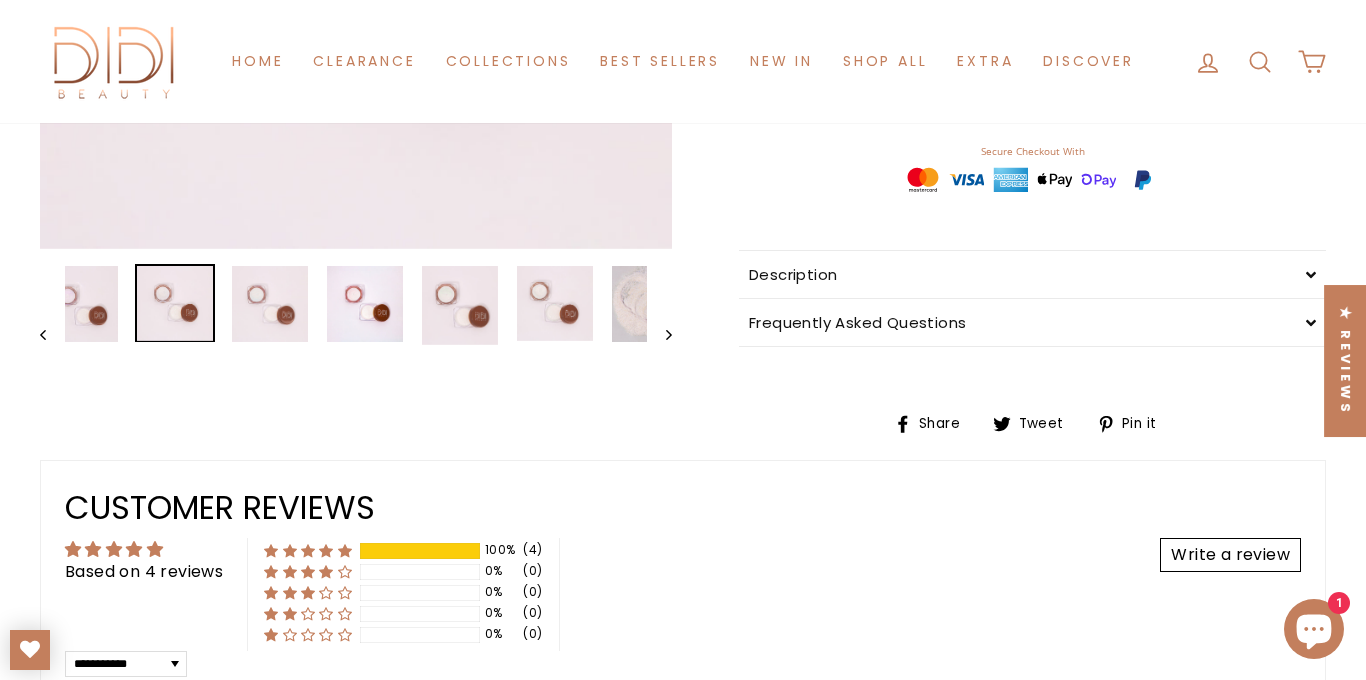 click on "Previous" at bounding box center (52, 333) 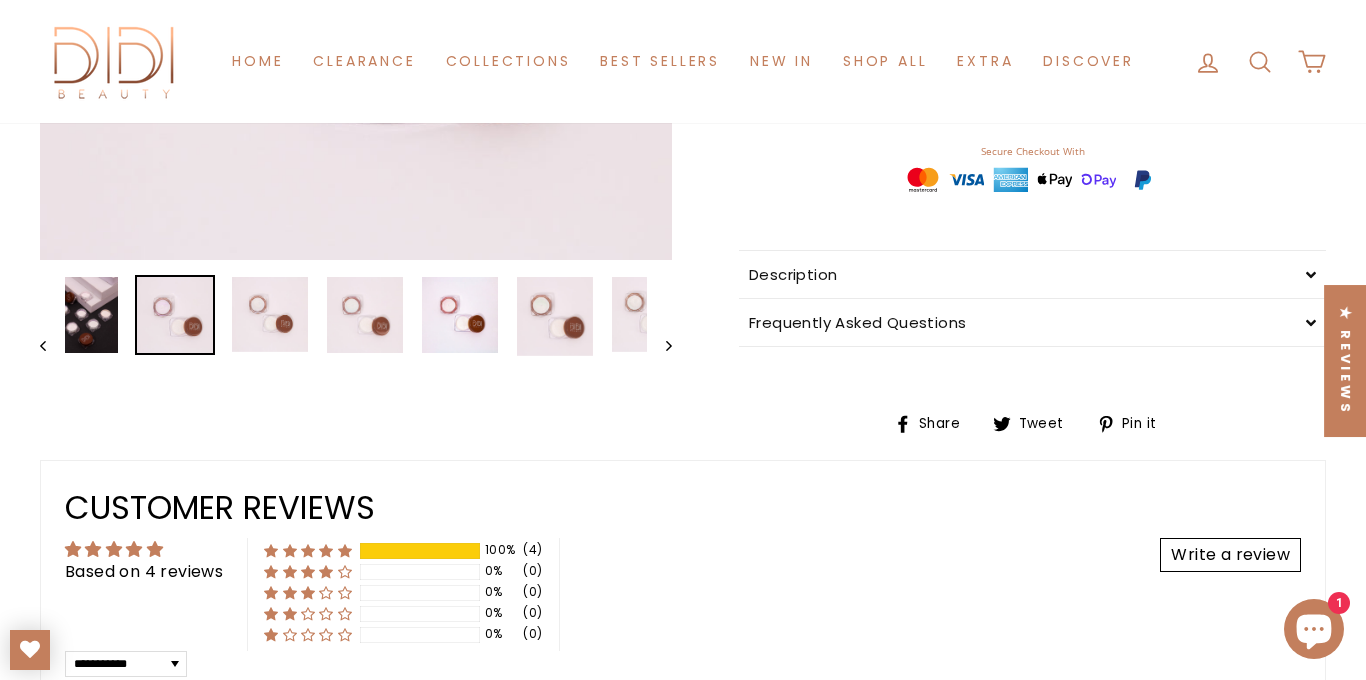 click on "Previous" at bounding box center (52, 344) 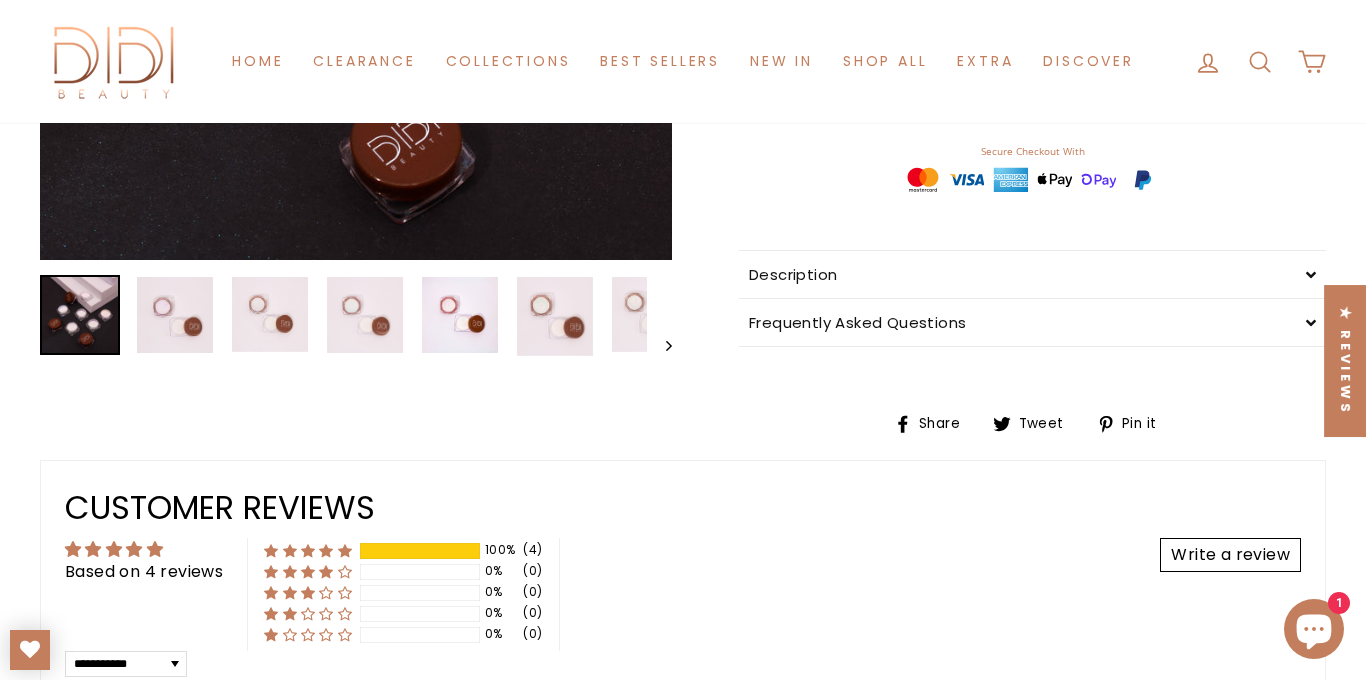 click on "Close (esc)" at bounding box center (356, -56) 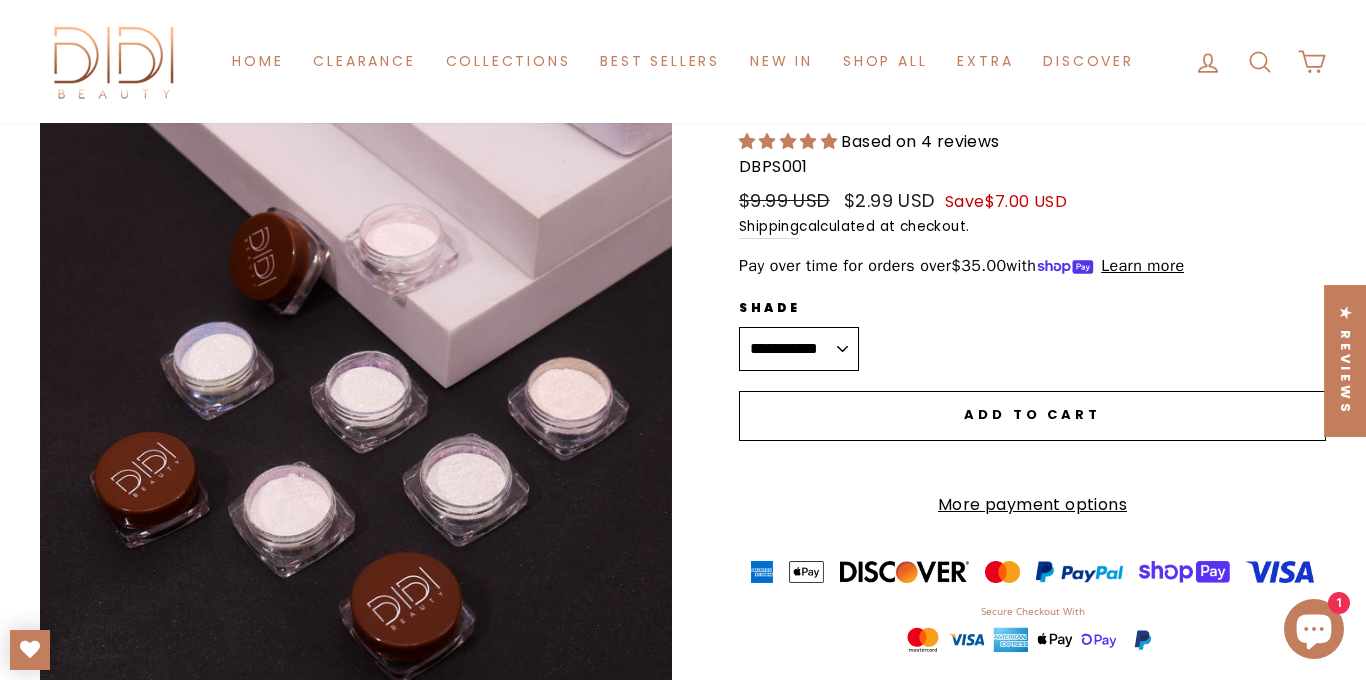 scroll, scrollTop: 161, scrollLeft: 0, axis: vertical 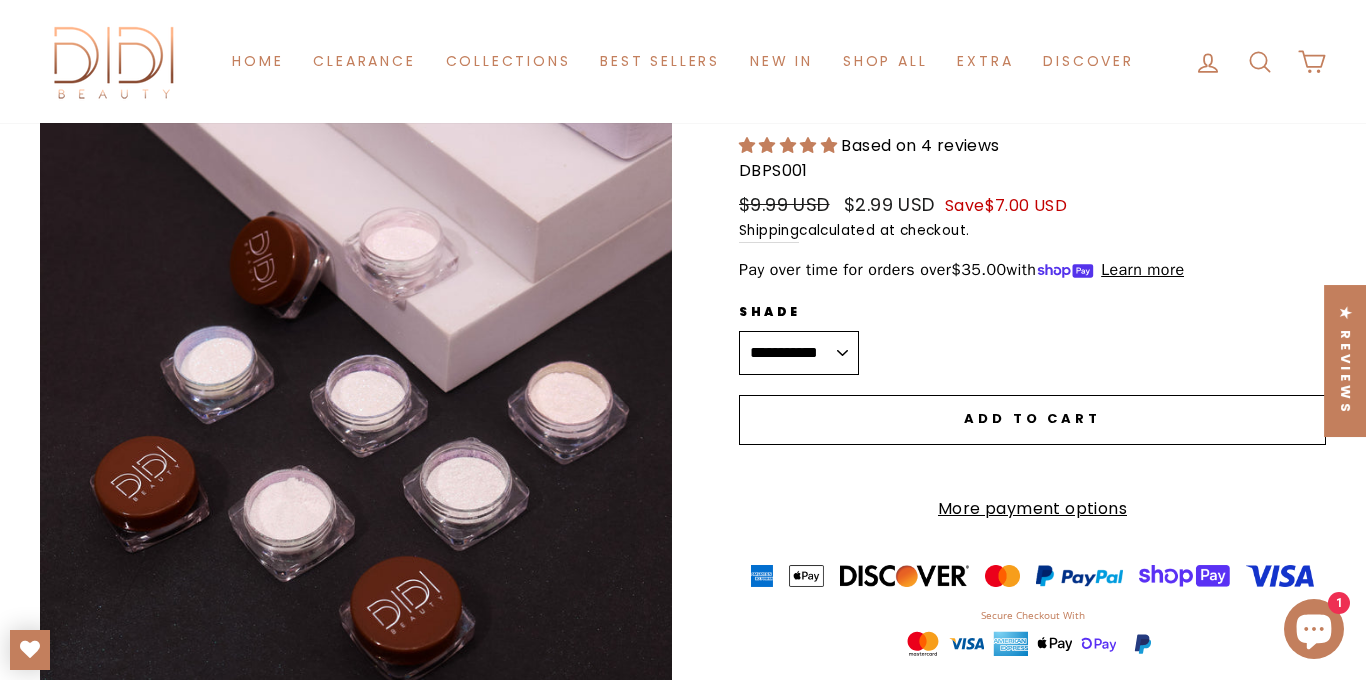 click on "**********" at bounding box center (799, 353) 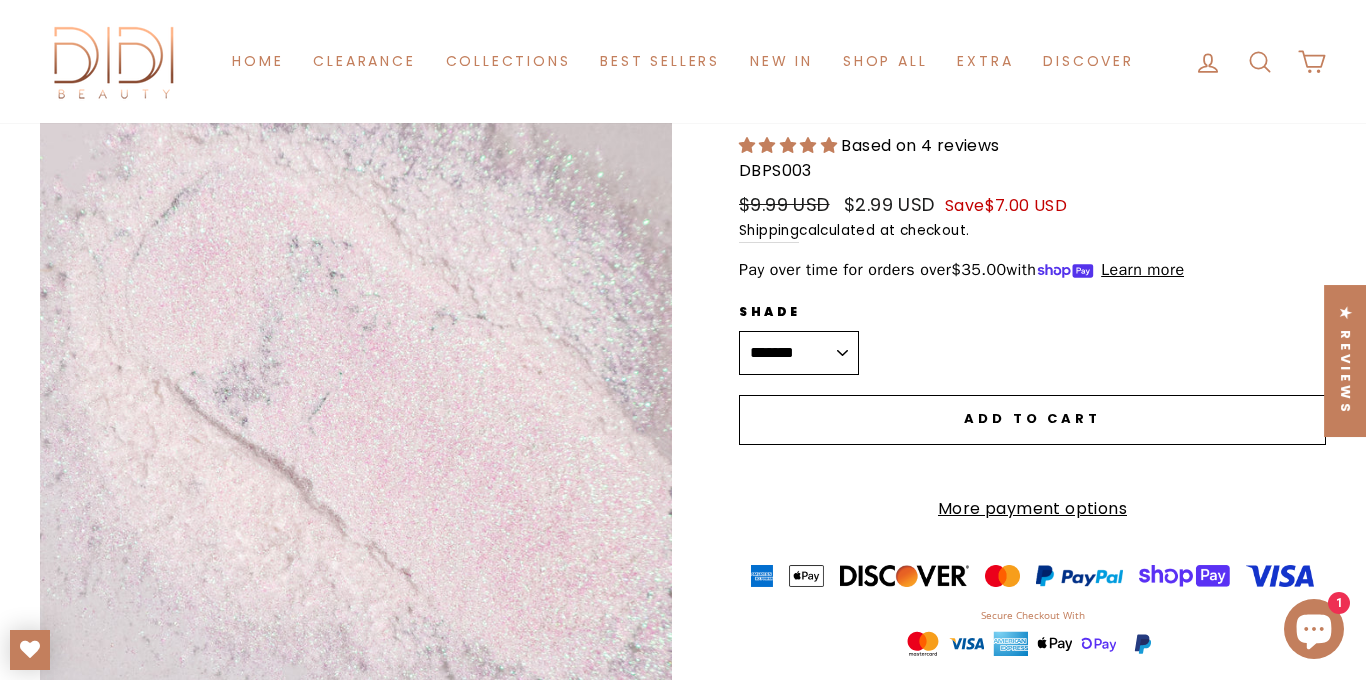 click on "**********" at bounding box center (799, 353) 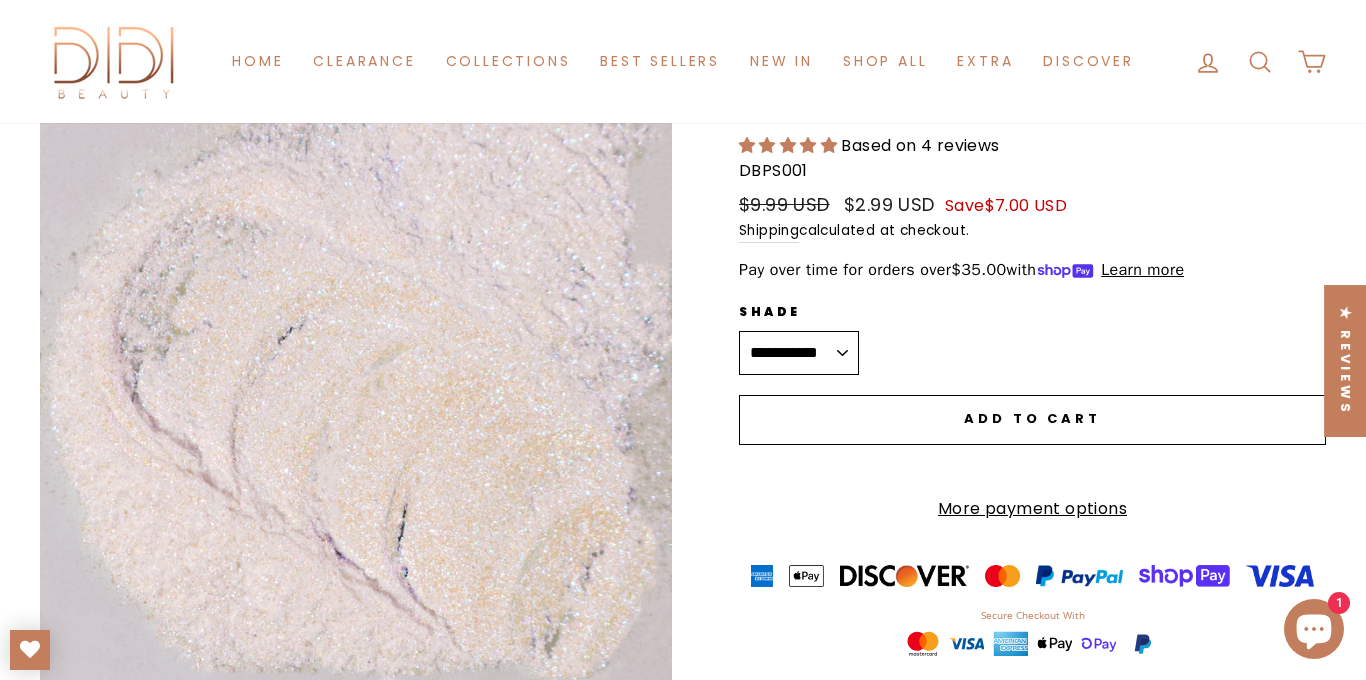 click on "Close (esc)" at bounding box center (356, 408) 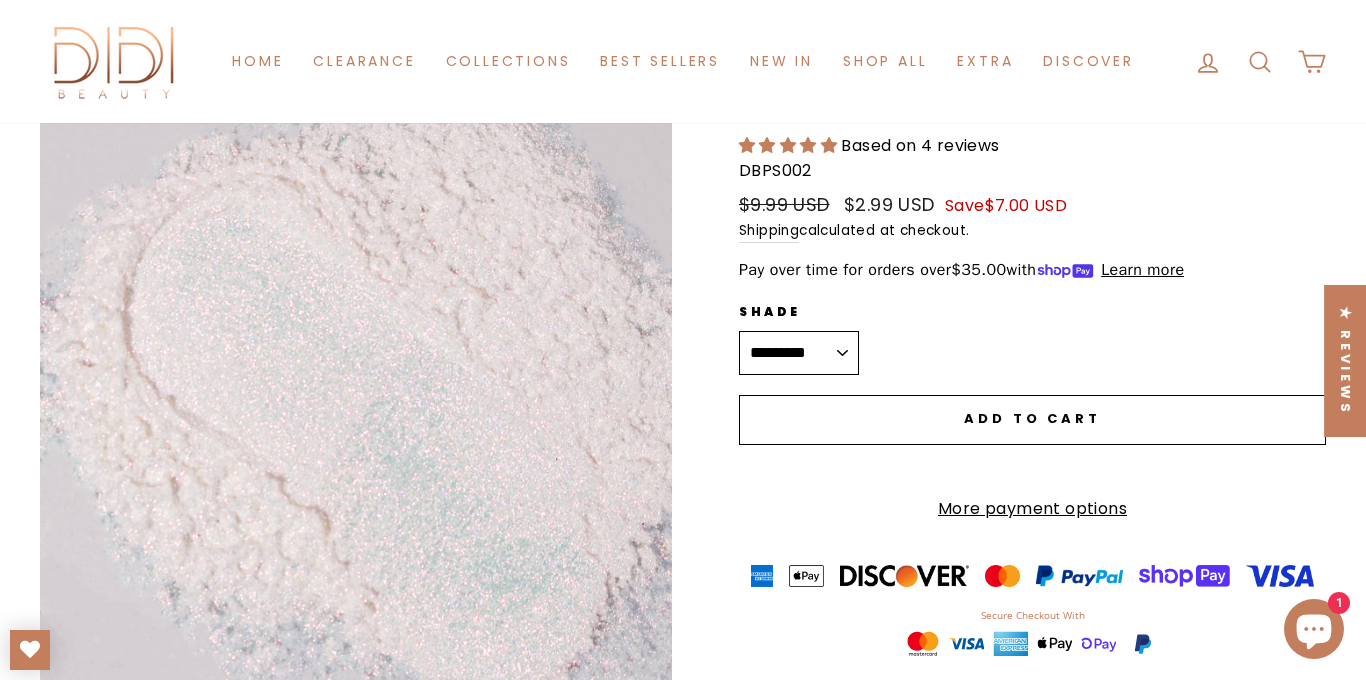 click on "Close (esc)" at bounding box center (356, 408) 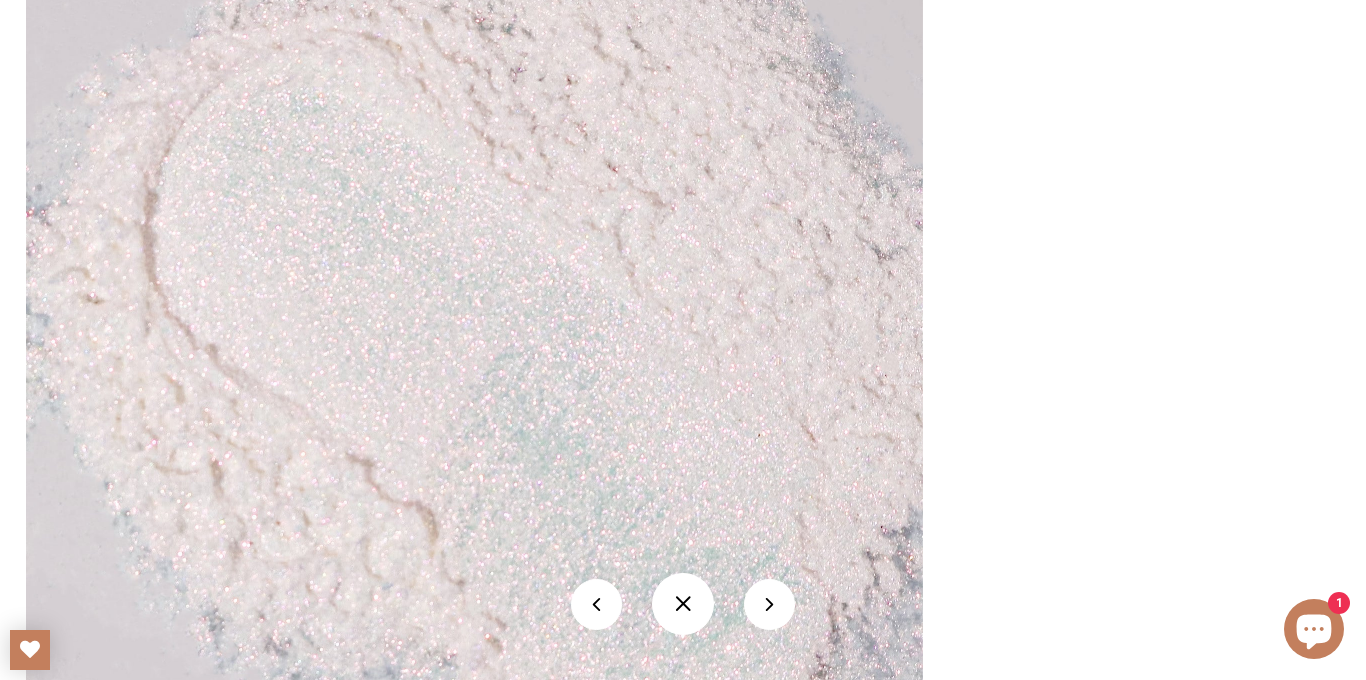 click at bounding box center (989, 393) 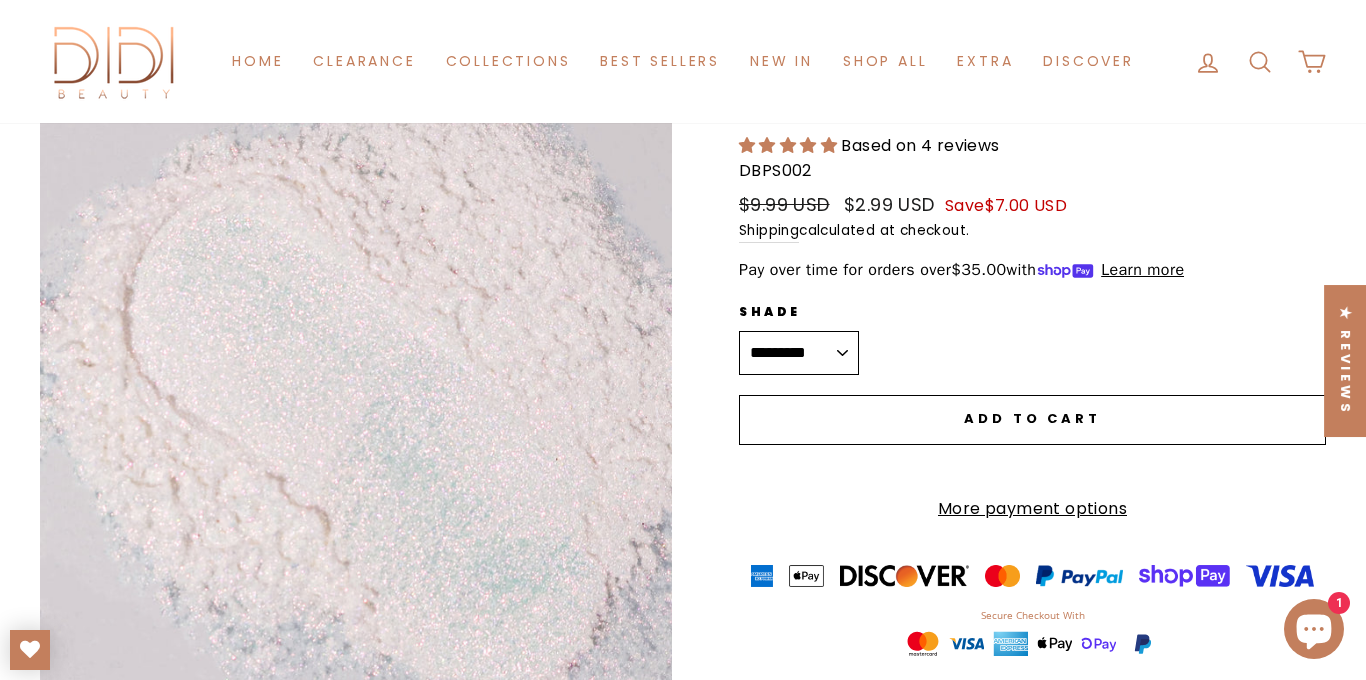 click on "**********" at bounding box center [799, 353] 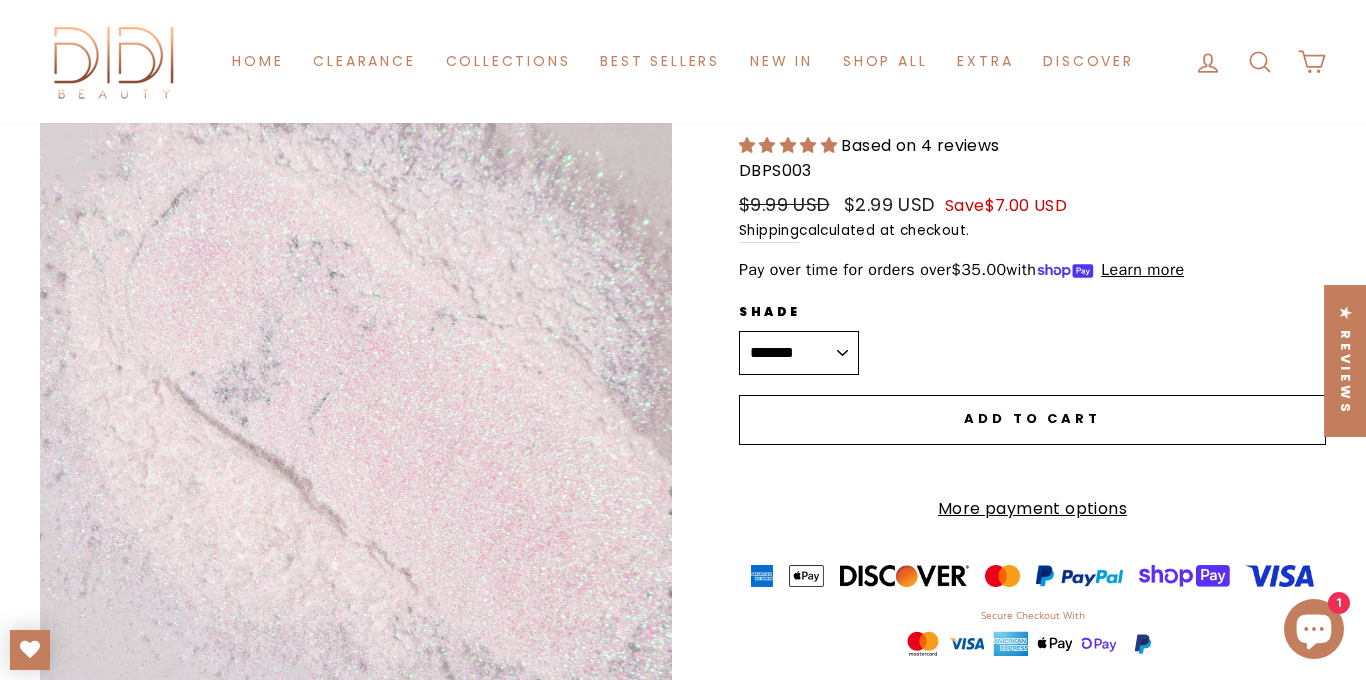 click on "Close (esc)" at bounding box center [356, 408] 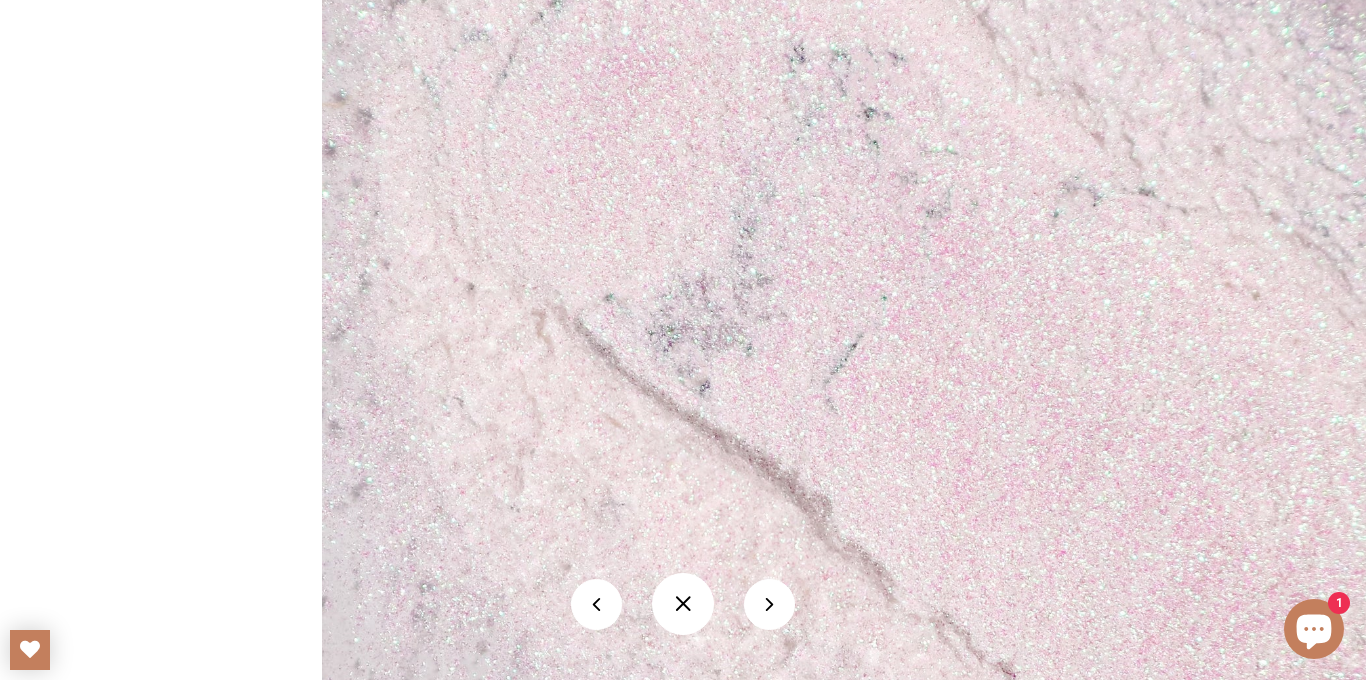 click at bounding box center [912, 362] 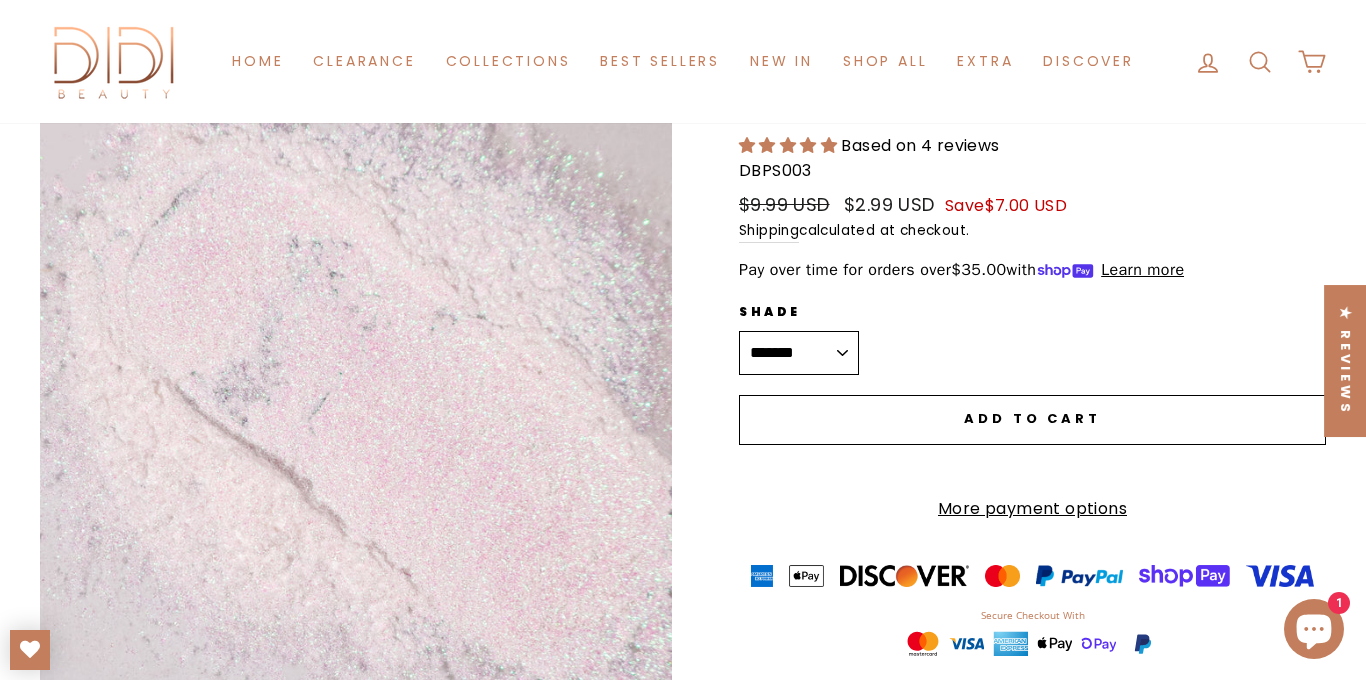 click on "**********" at bounding box center [799, 353] 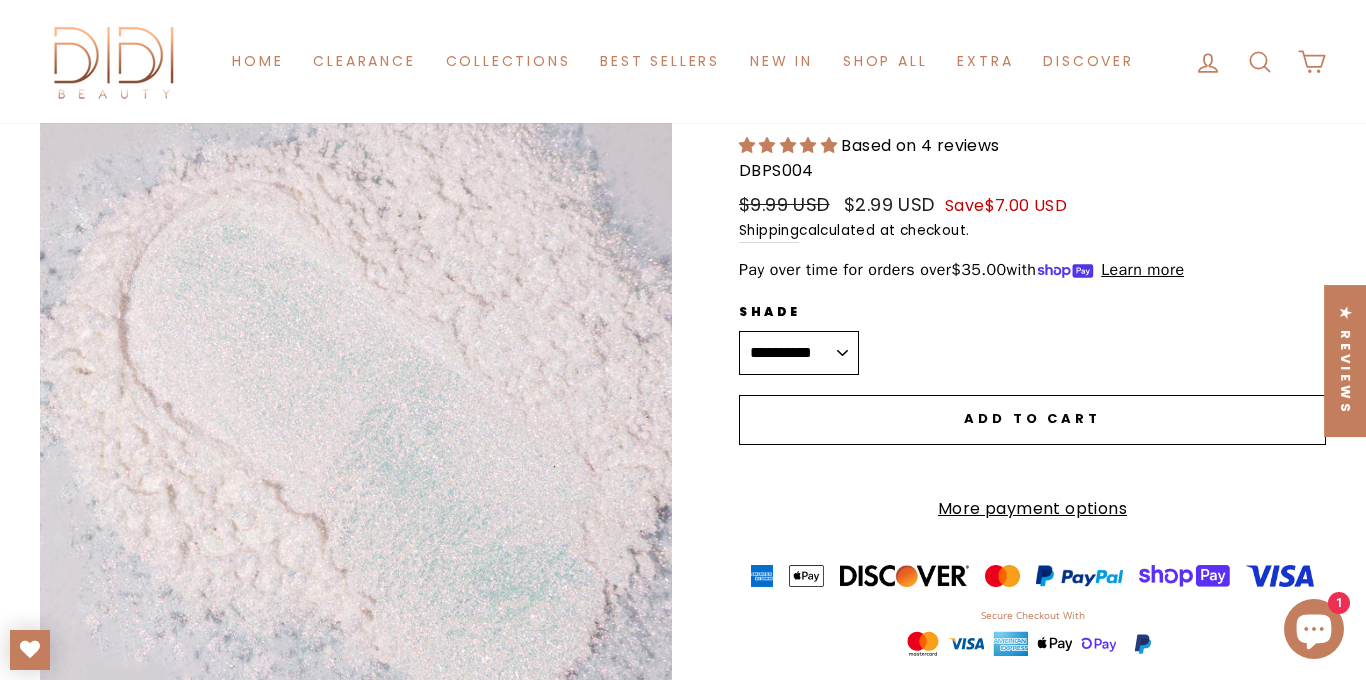 click on "Close (esc)" at bounding box center (356, 408) 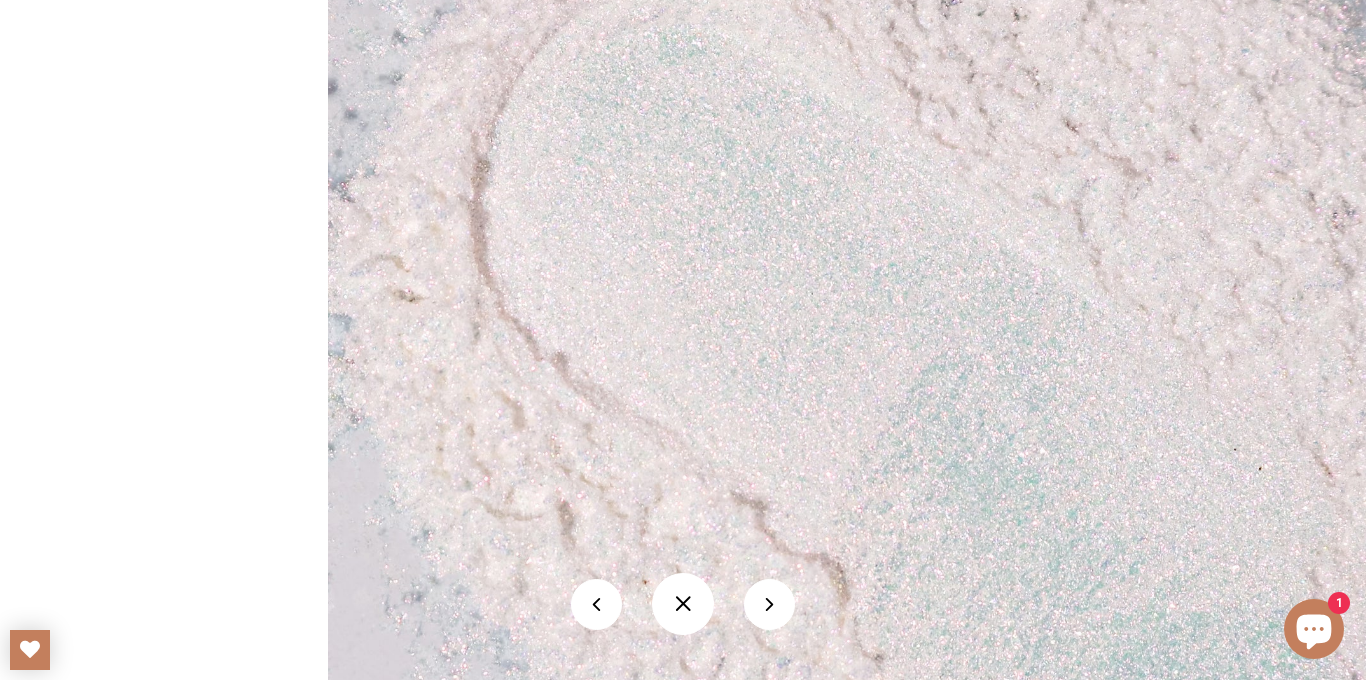 click at bounding box center (900, 362) 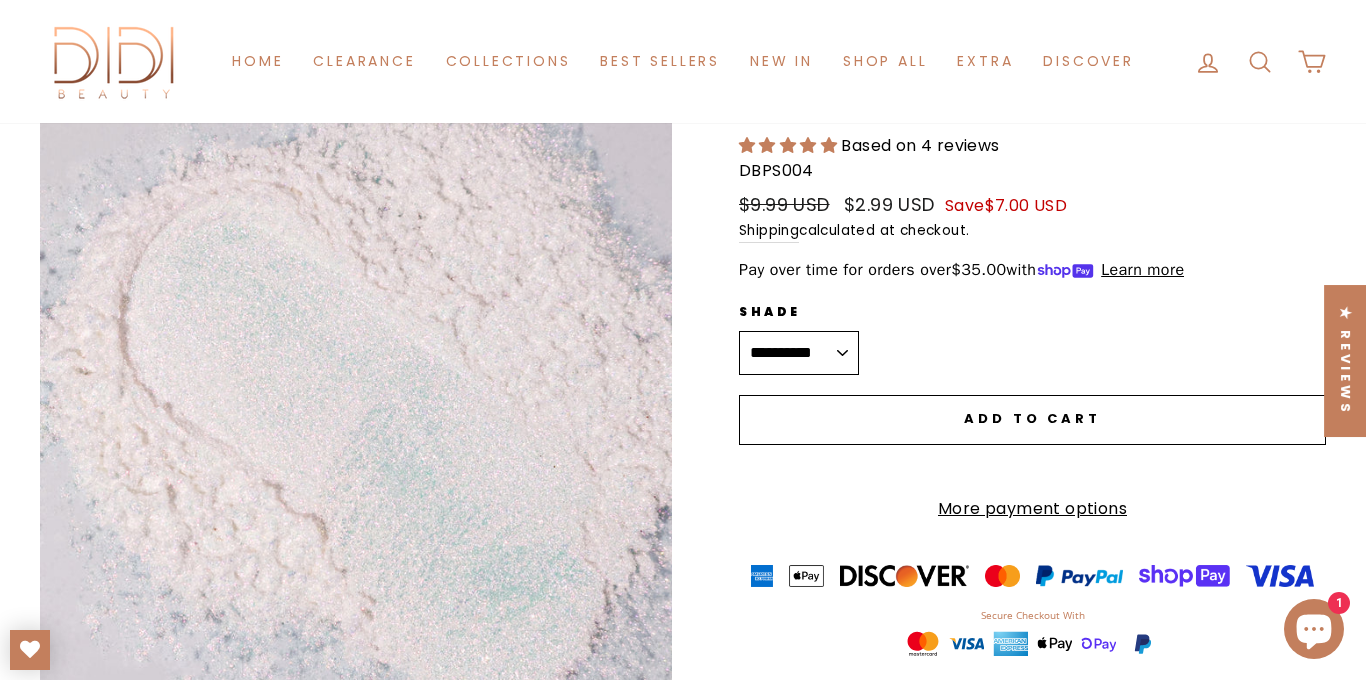 click on "**********" at bounding box center (799, 353) 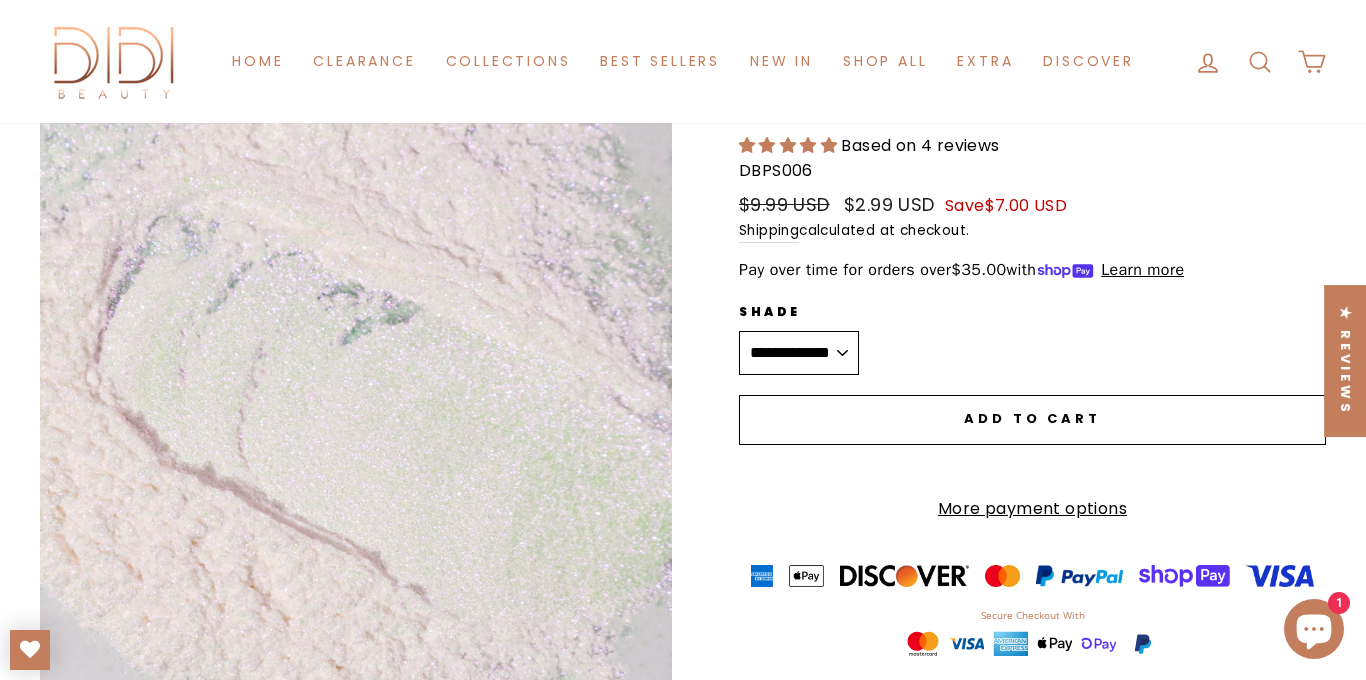 click on "Close (esc)" at bounding box center (356, 408) 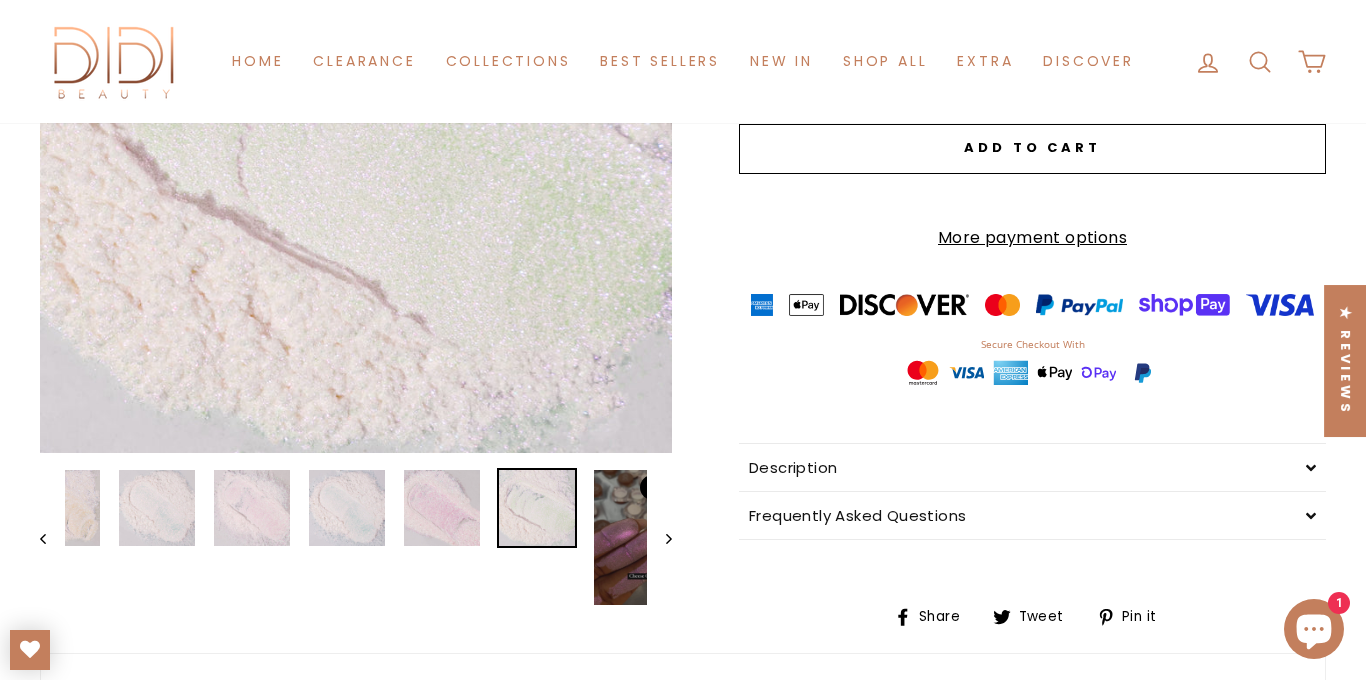 scroll, scrollTop: 419, scrollLeft: 0, axis: vertical 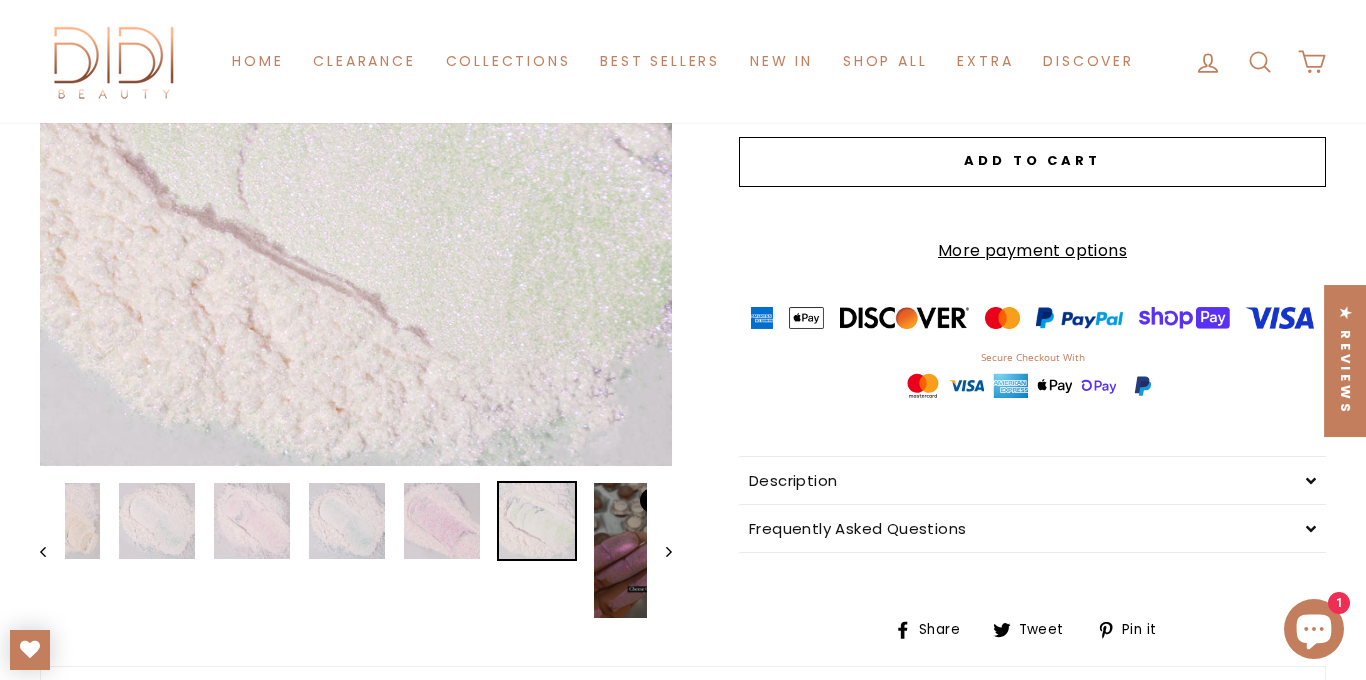 click 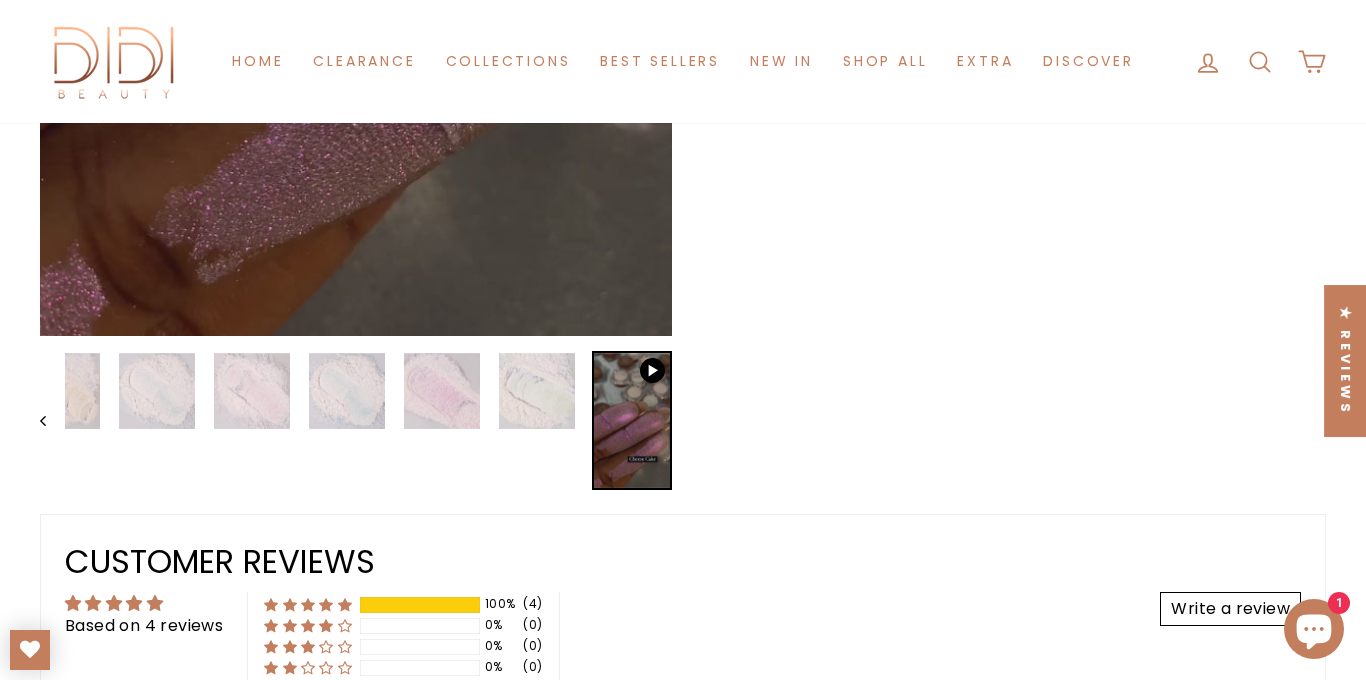 scroll, scrollTop: 1076, scrollLeft: 0, axis: vertical 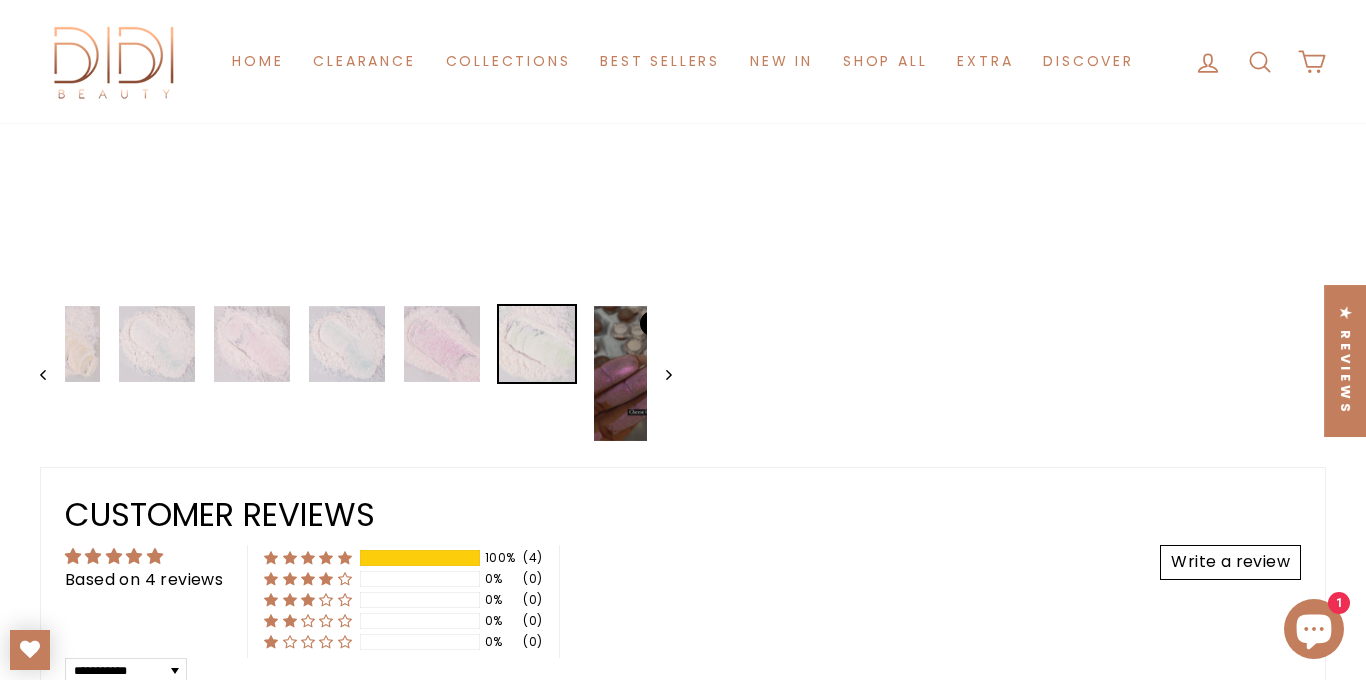 click at bounding box center [537, 344] 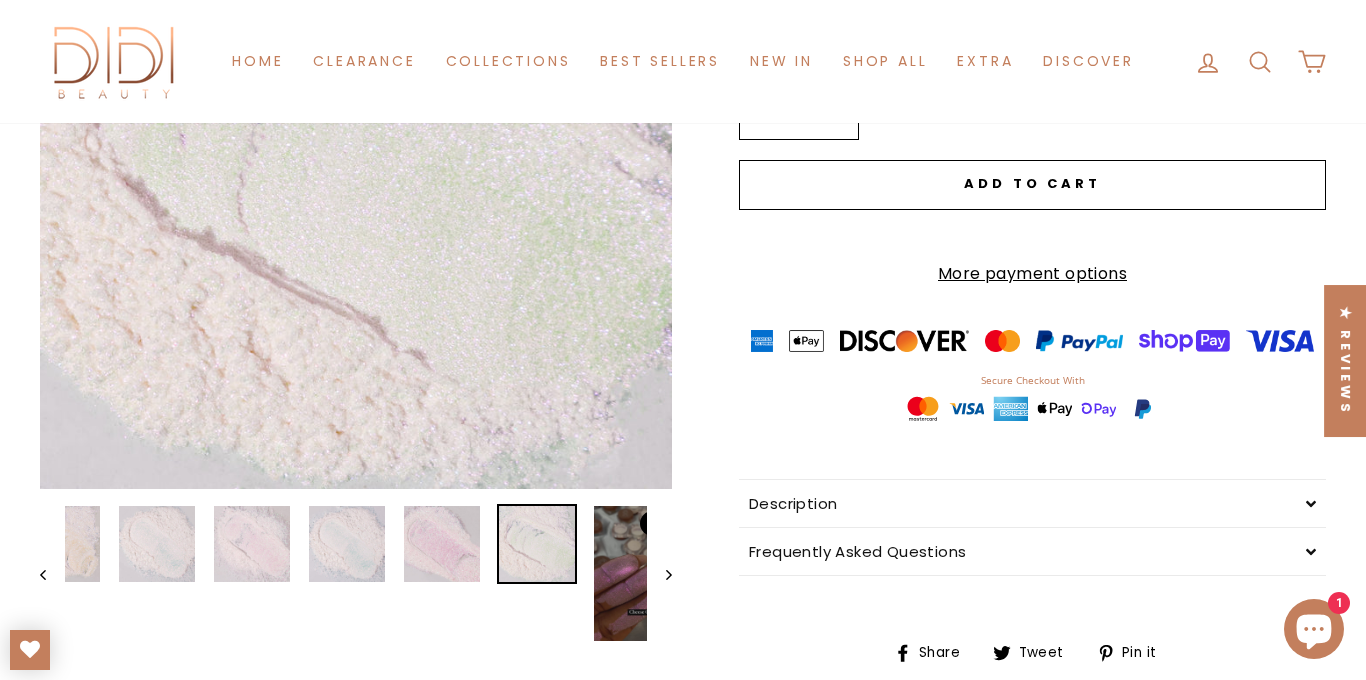 scroll, scrollTop: 398, scrollLeft: 0, axis: vertical 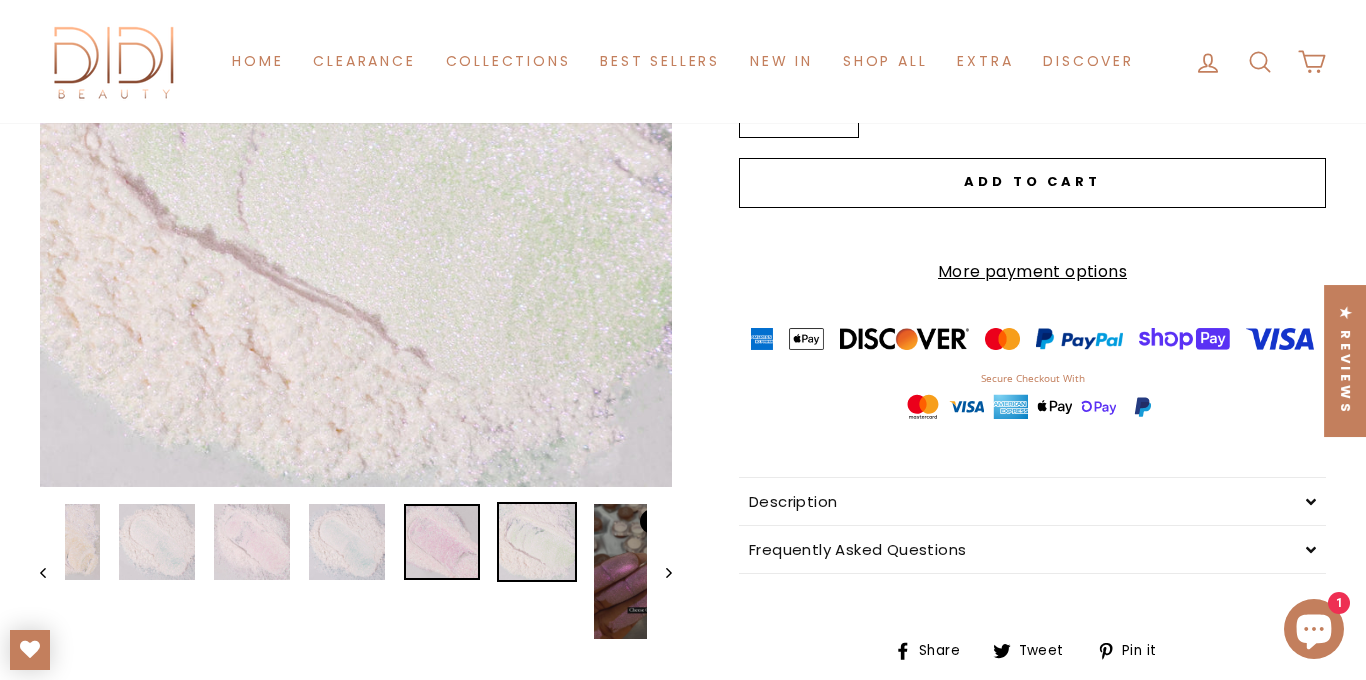 click at bounding box center (442, 542) 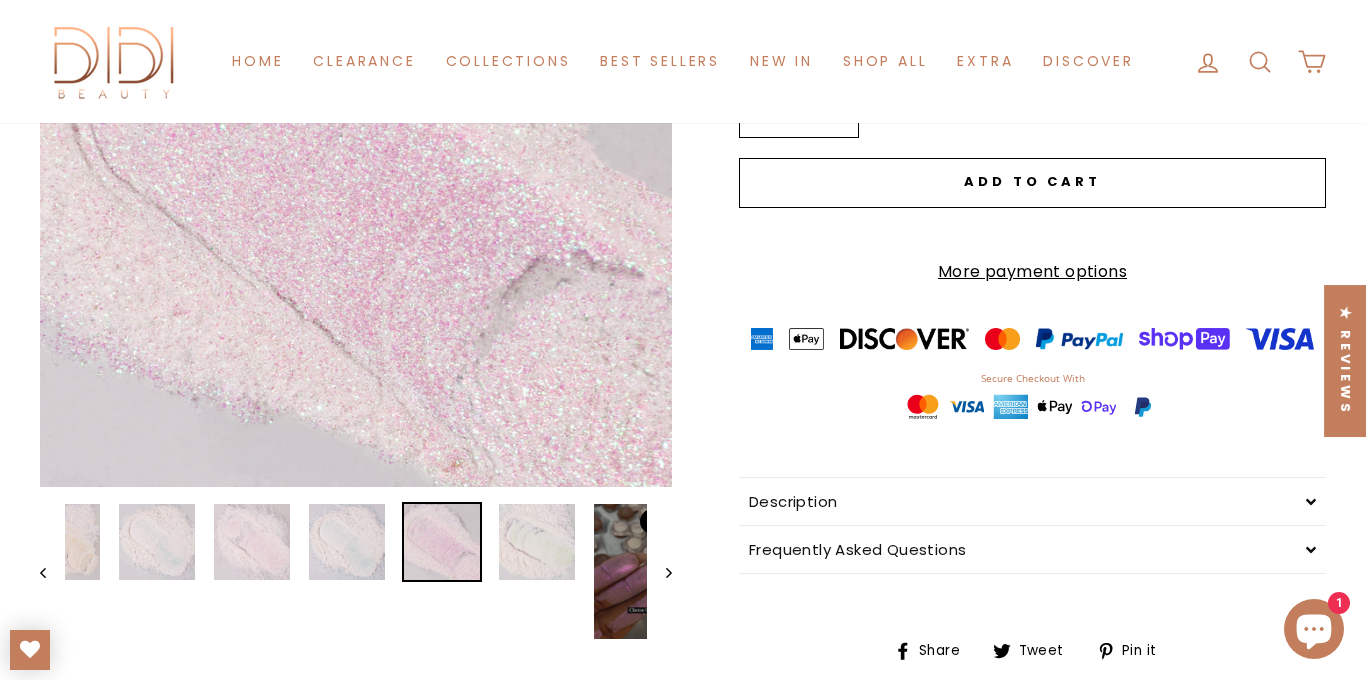 scroll, scrollTop: 320, scrollLeft: 0, axis: vertical 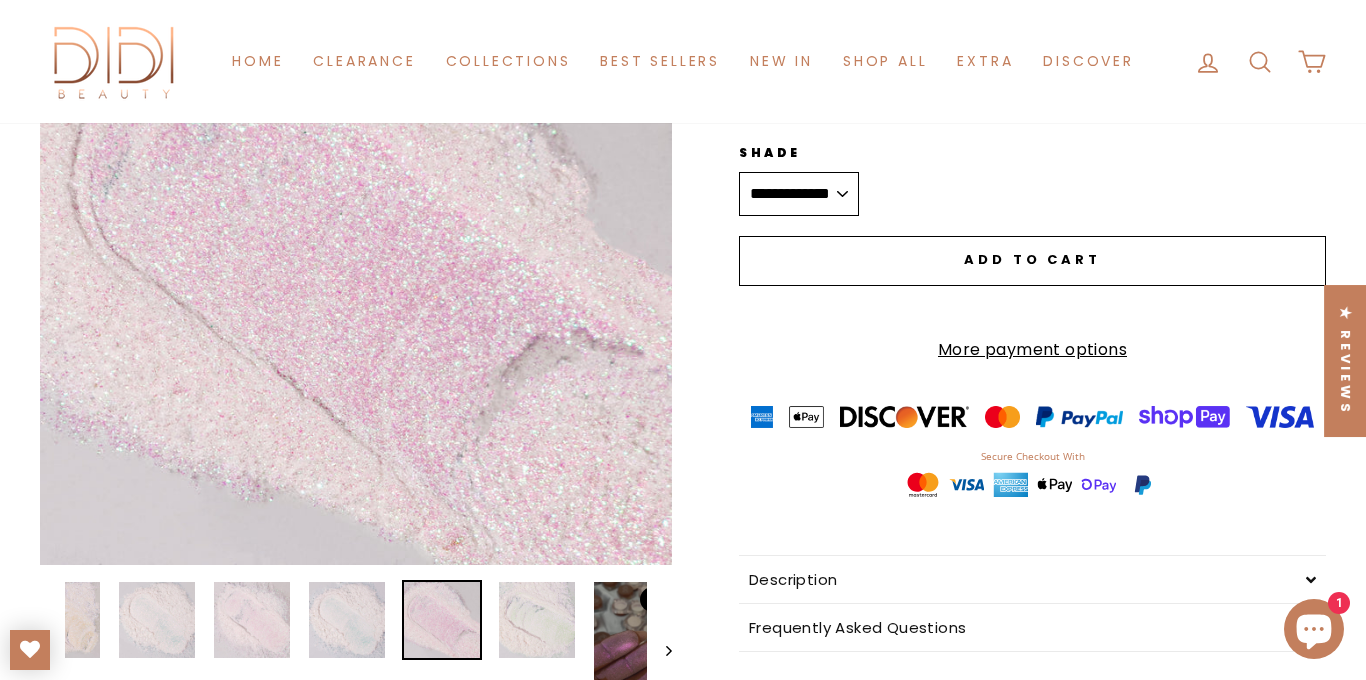 click on "**********" at bounding box center (799, 194) 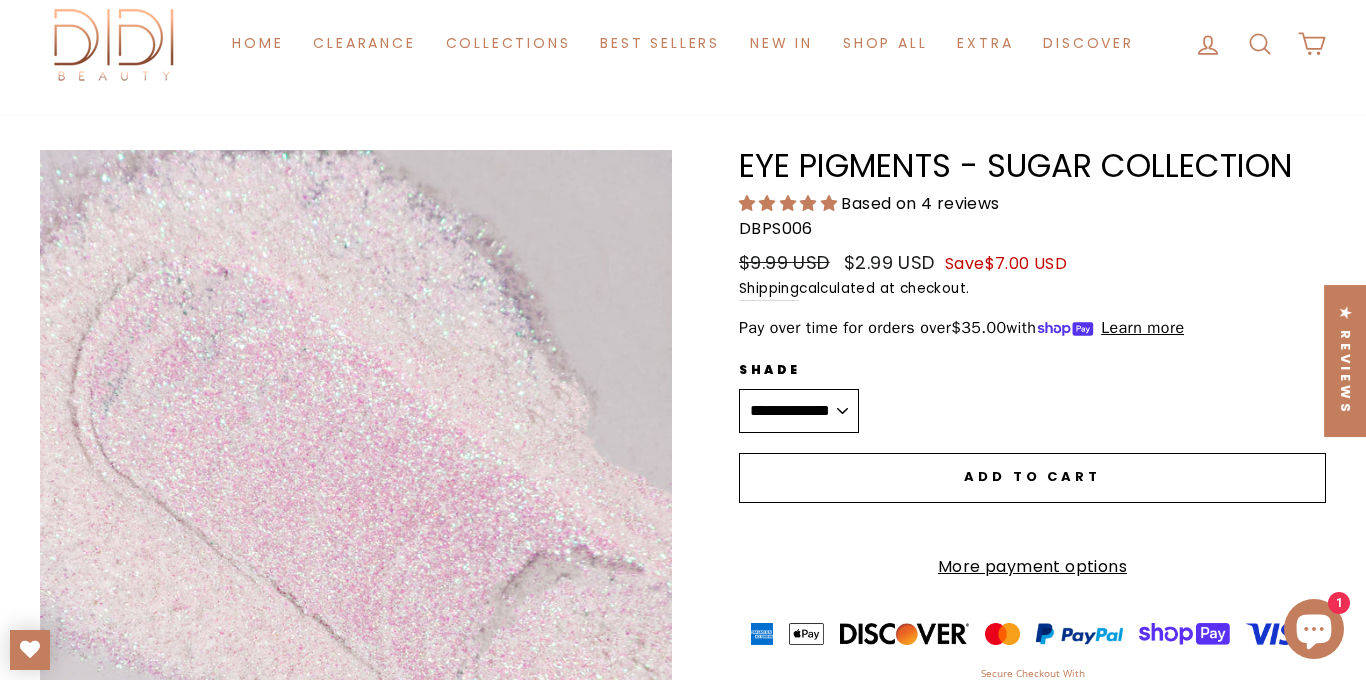 scroll, scrollTop: 66, scrollLeft: 0, axis: vertical 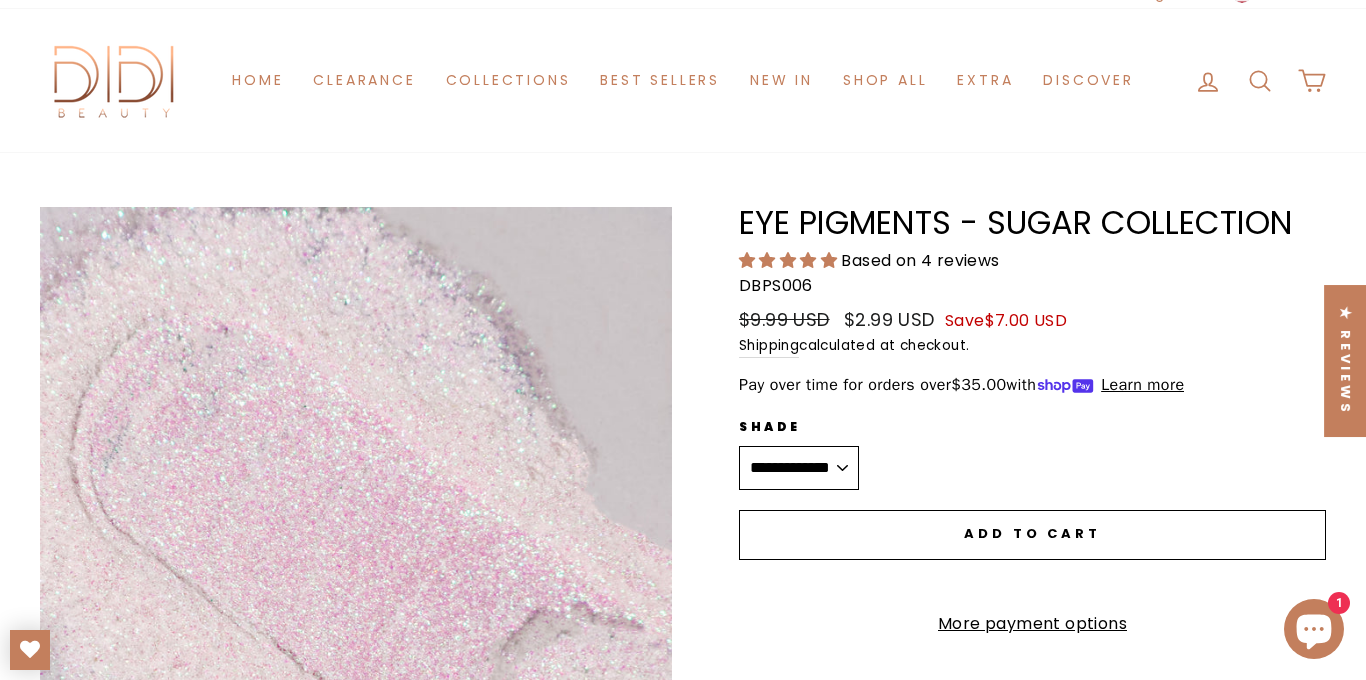 click 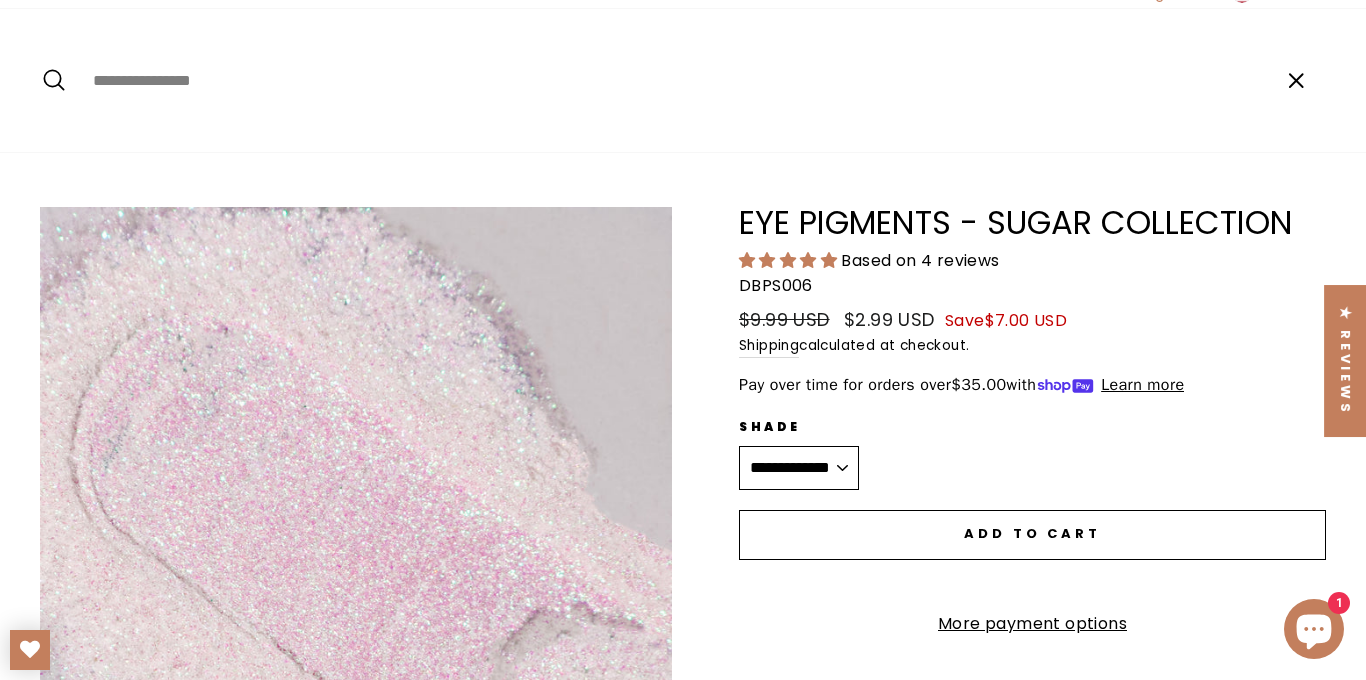 paste on "**********" 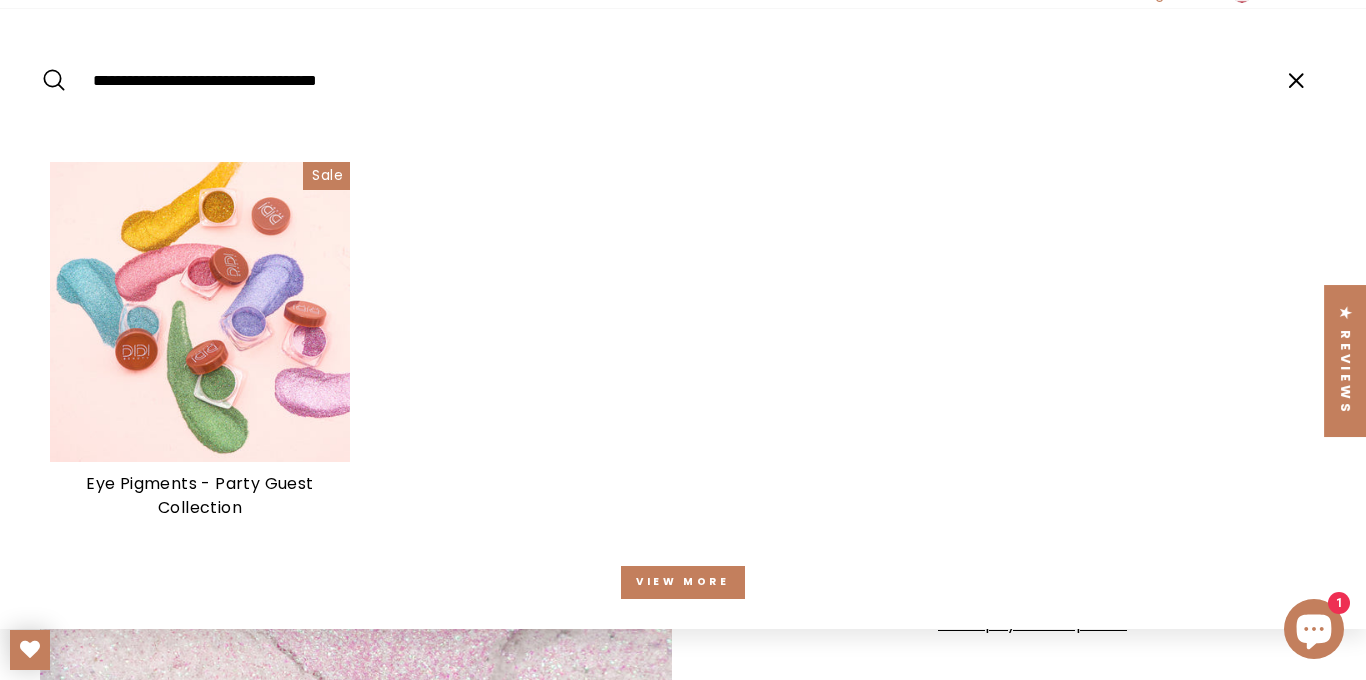type on "**********" 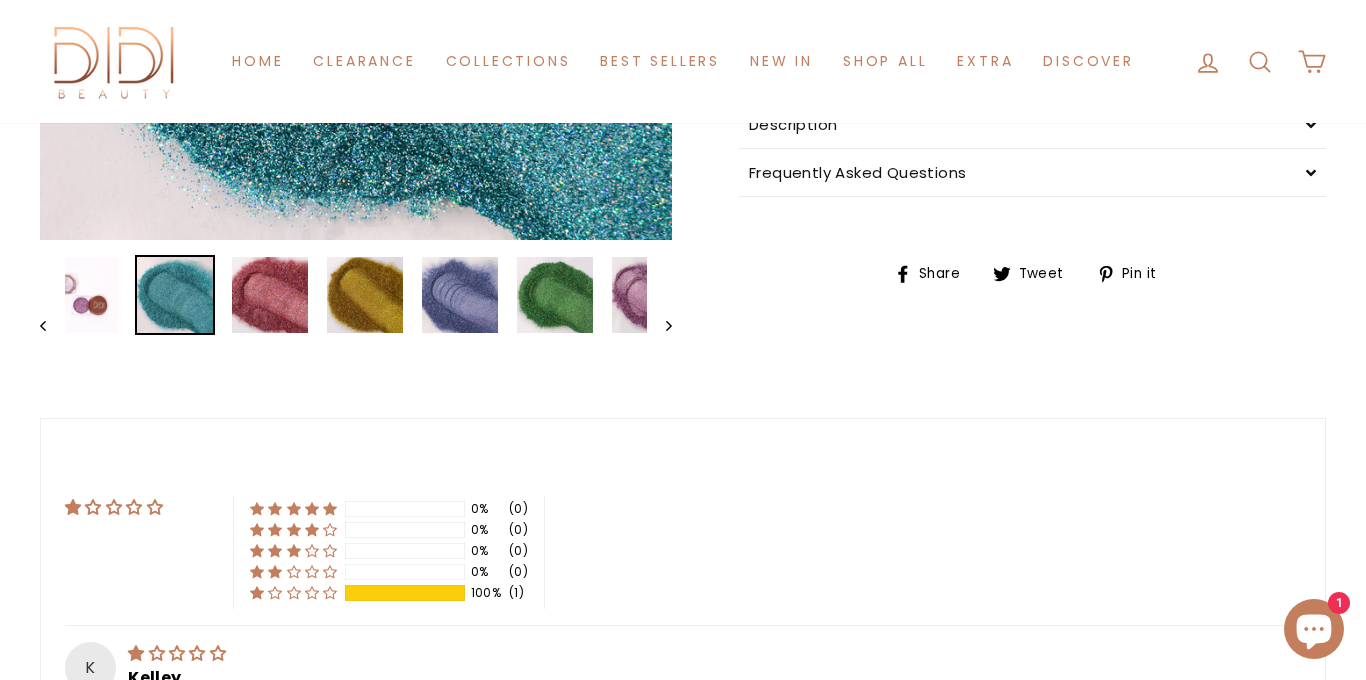 click 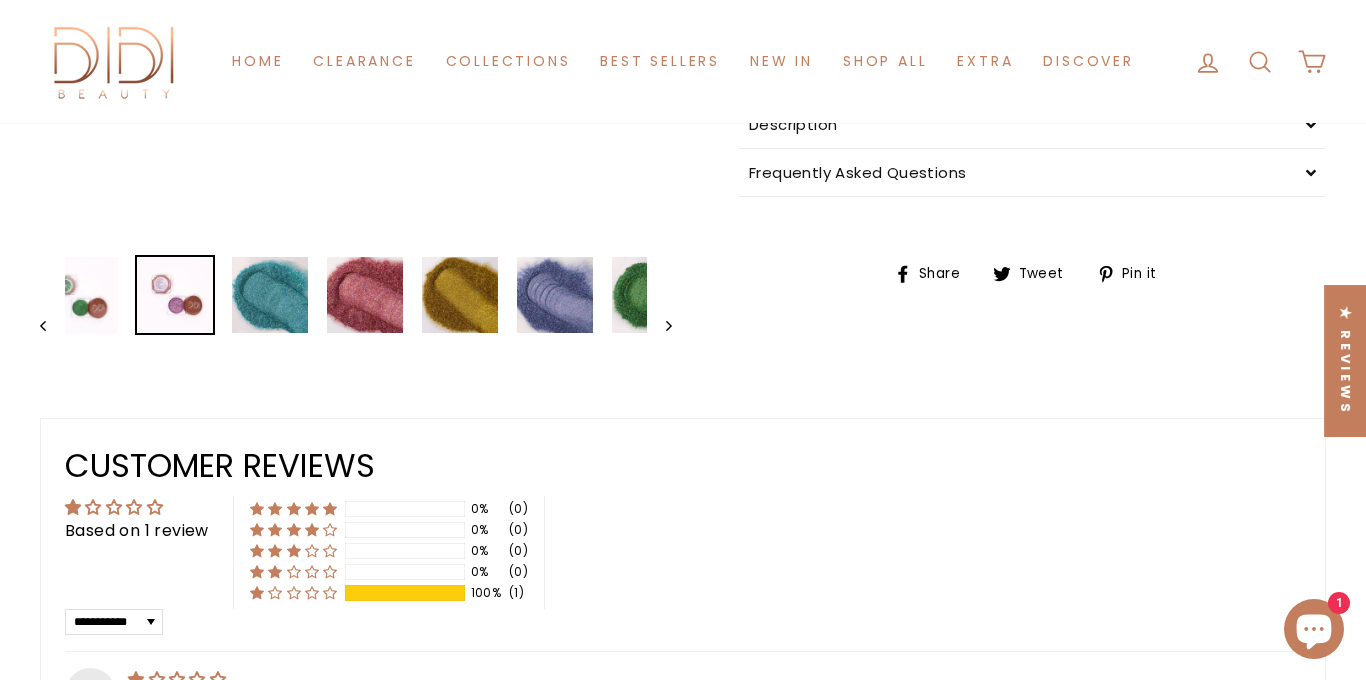 click 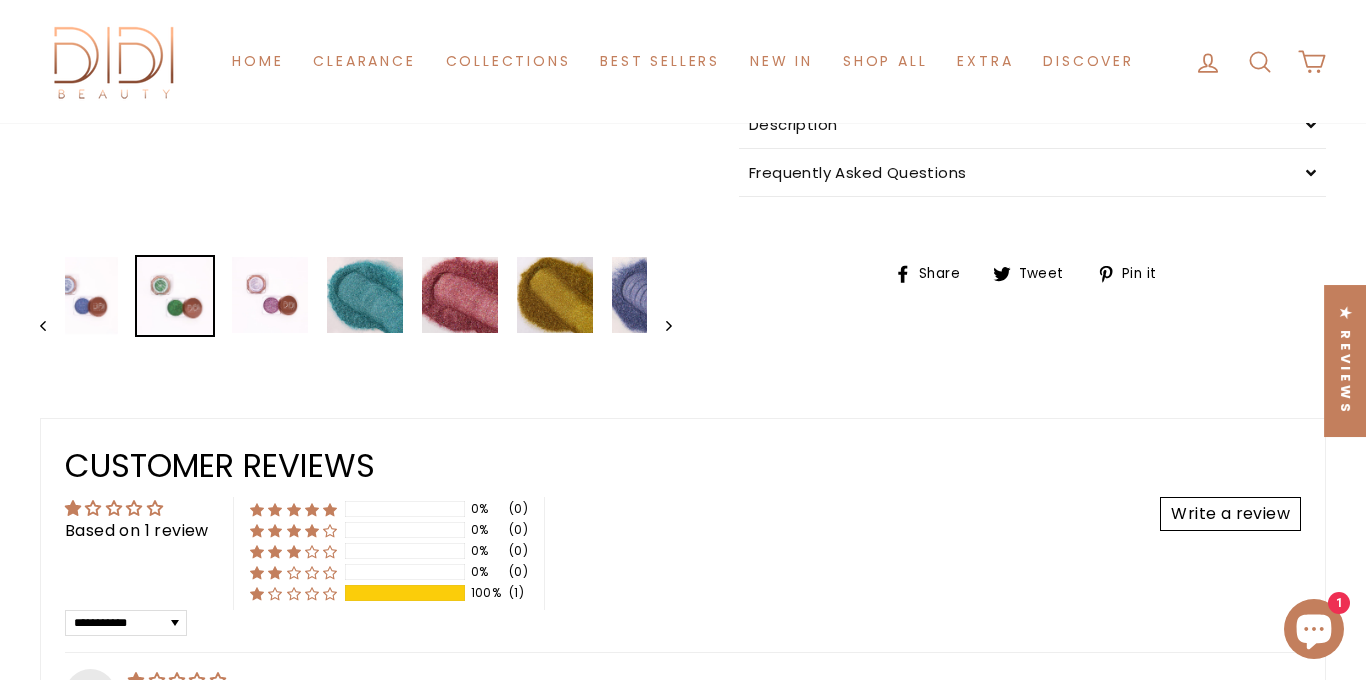 click on "Previous" at bounding box center (52, 324) 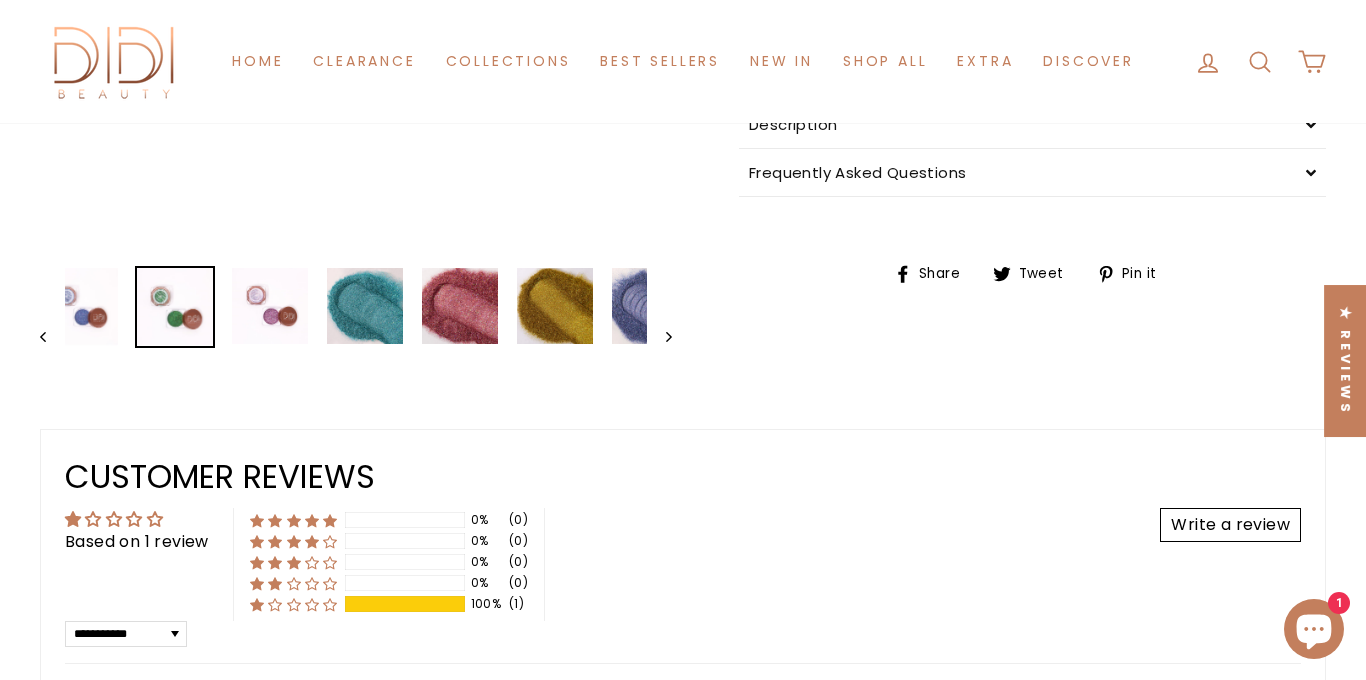 click on "Previous" at bounding box center (52, 335) 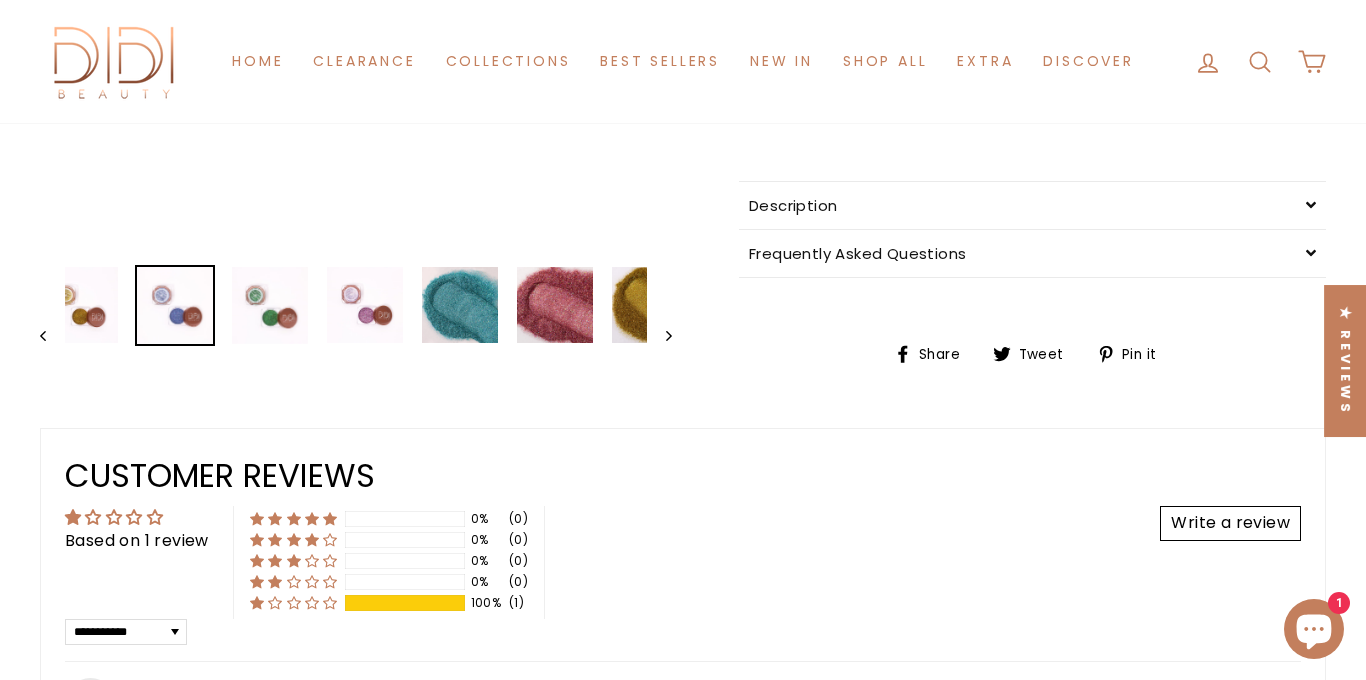 click 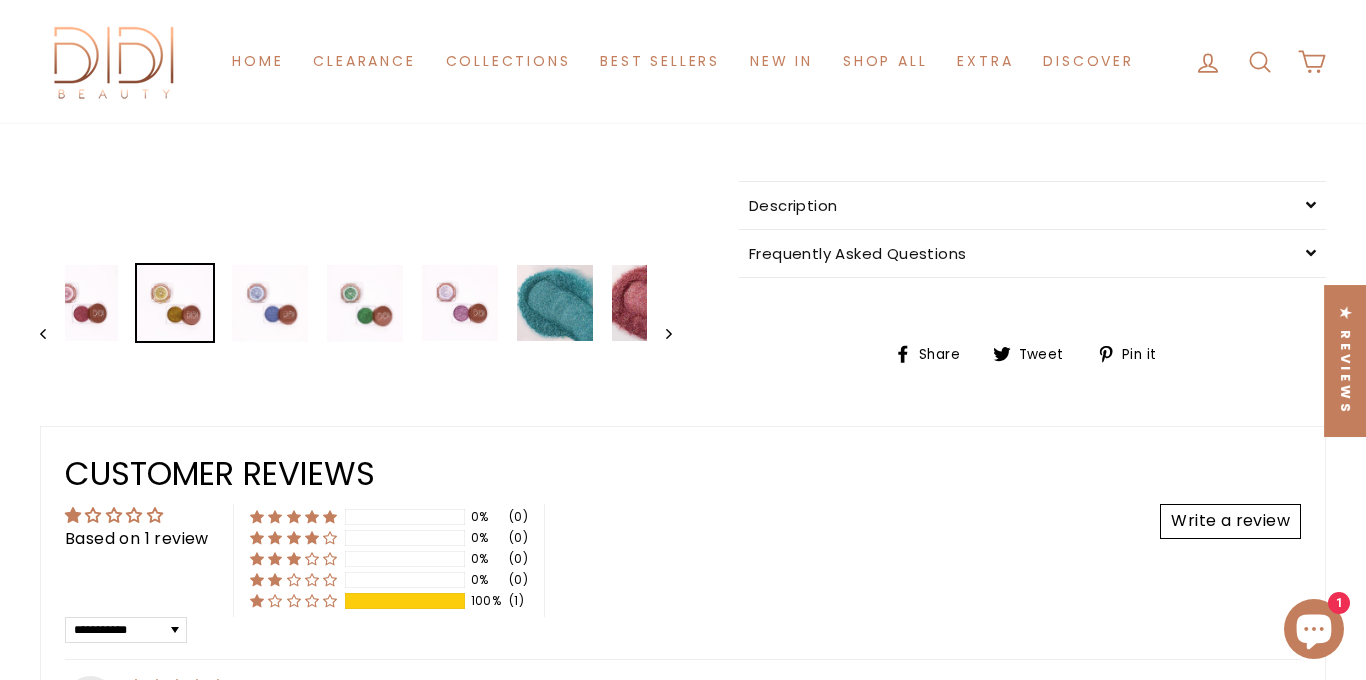 scroll, scrollTop: 0, scrollLeft: 0, axis: both 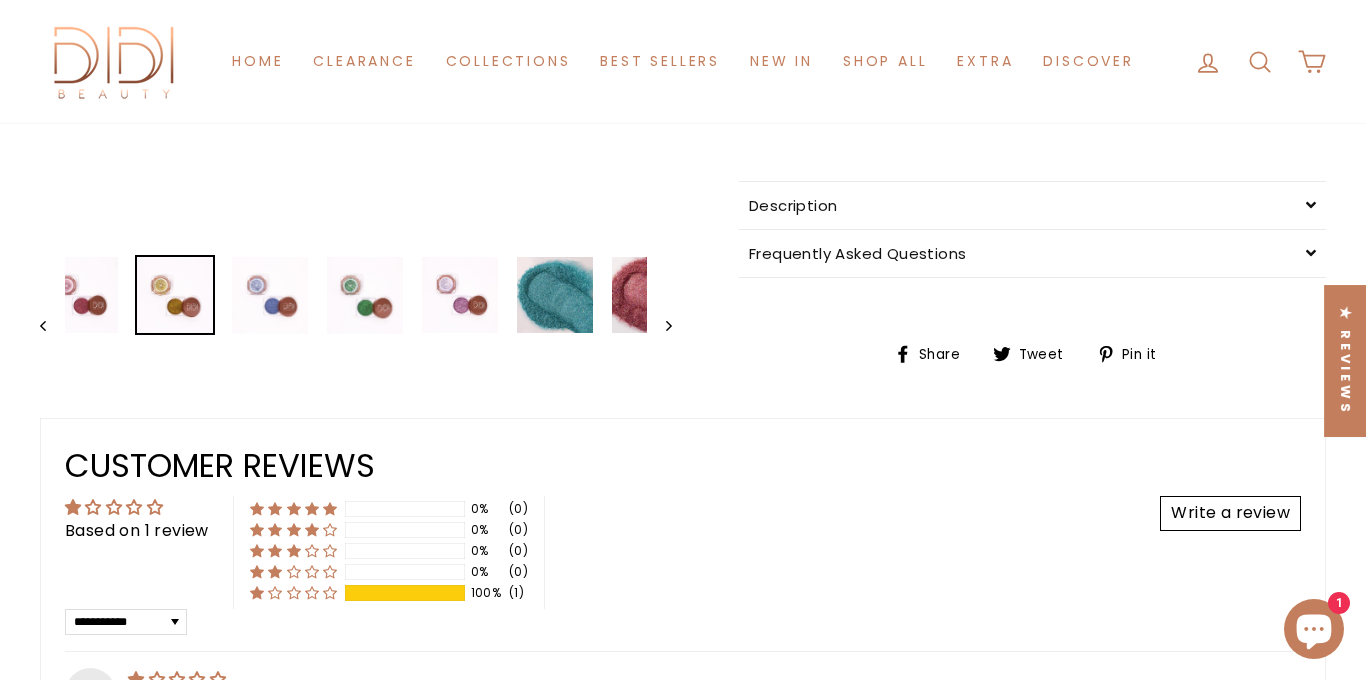 click 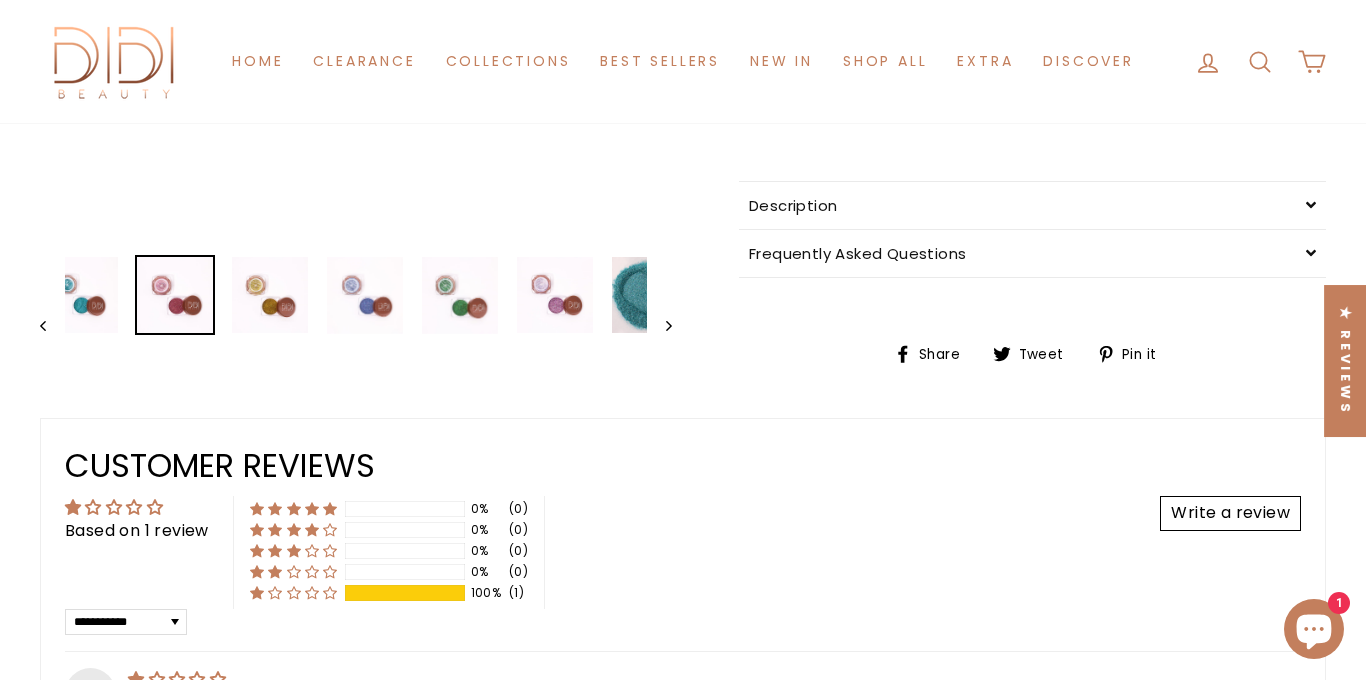 click 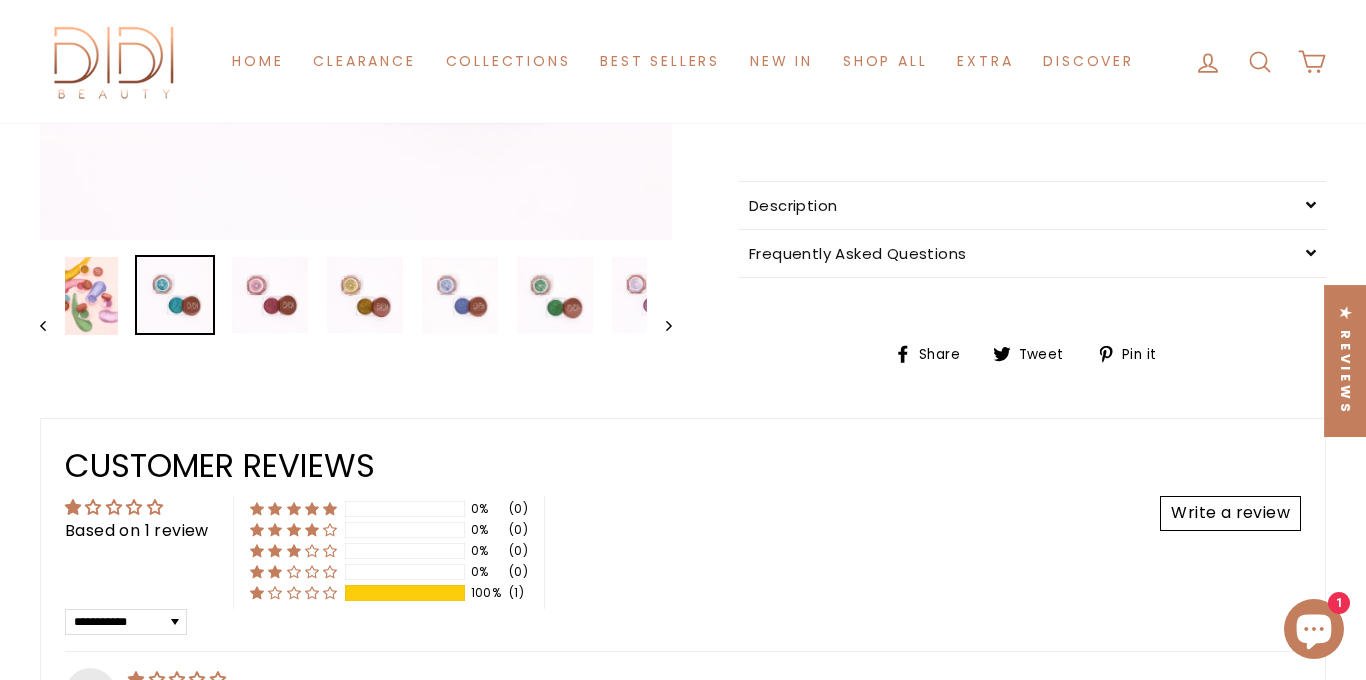 click 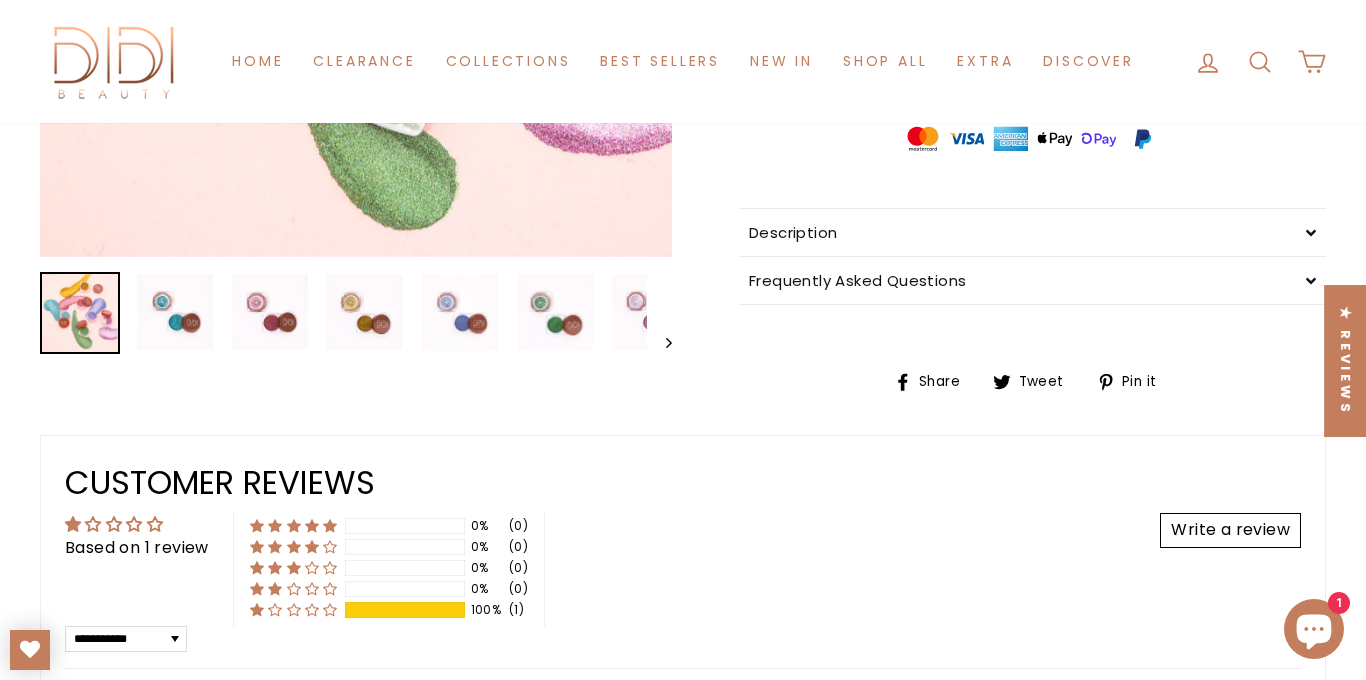 click on "Close (esc)" at bounding box center [356, -68] 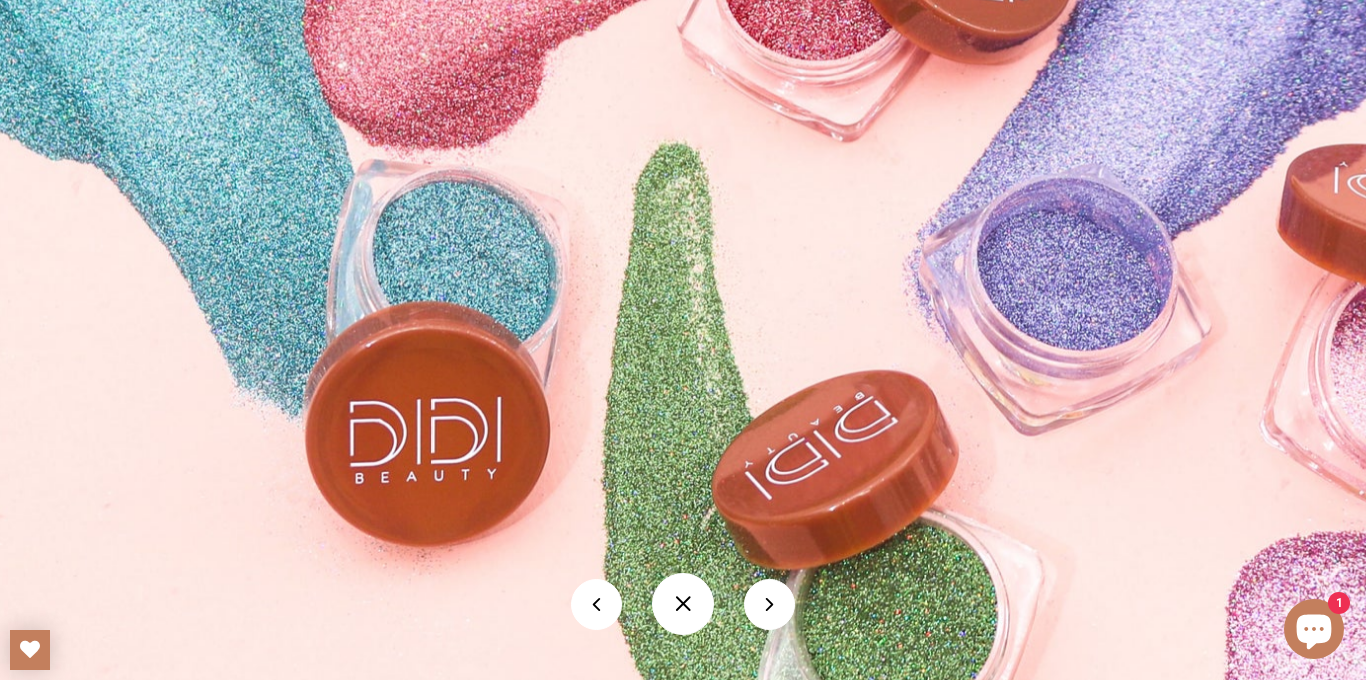 click at bounding box center (794, 209) 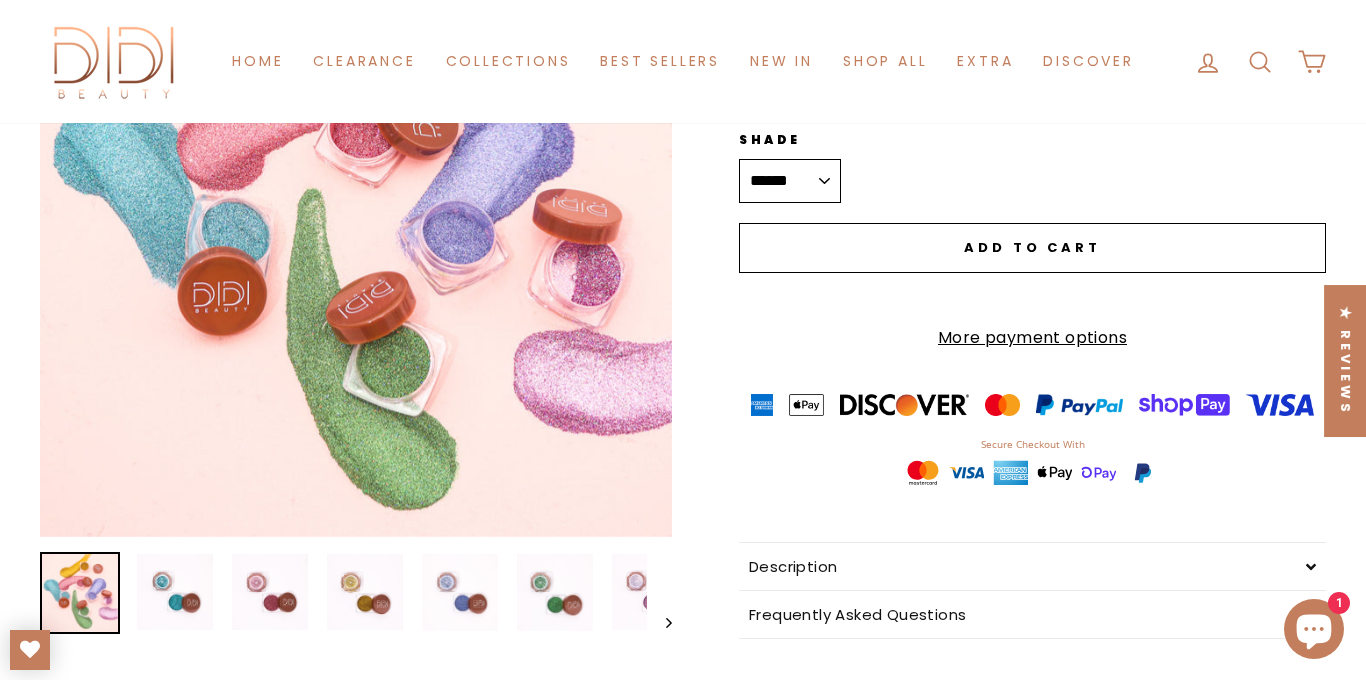 scroll, scrollTop: 383, scrollLeft: 0, axis: vertical 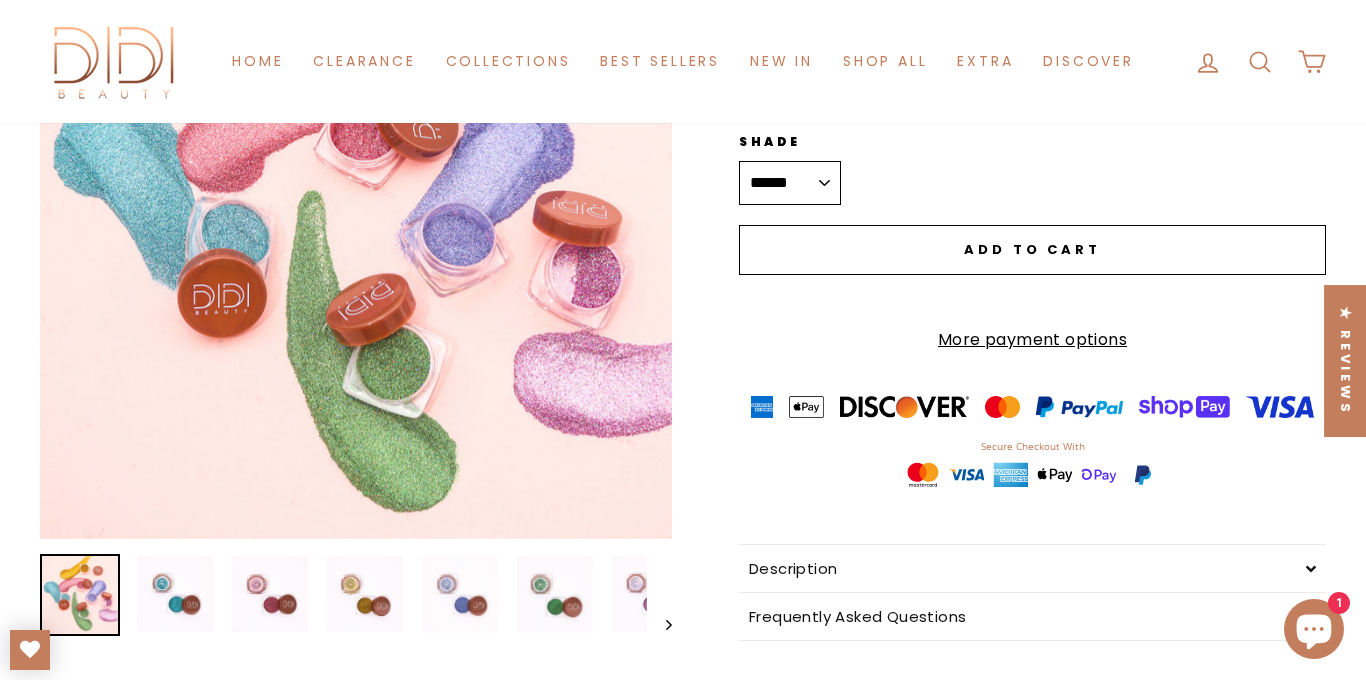 click on "**********" at bounding box center [790, 183] 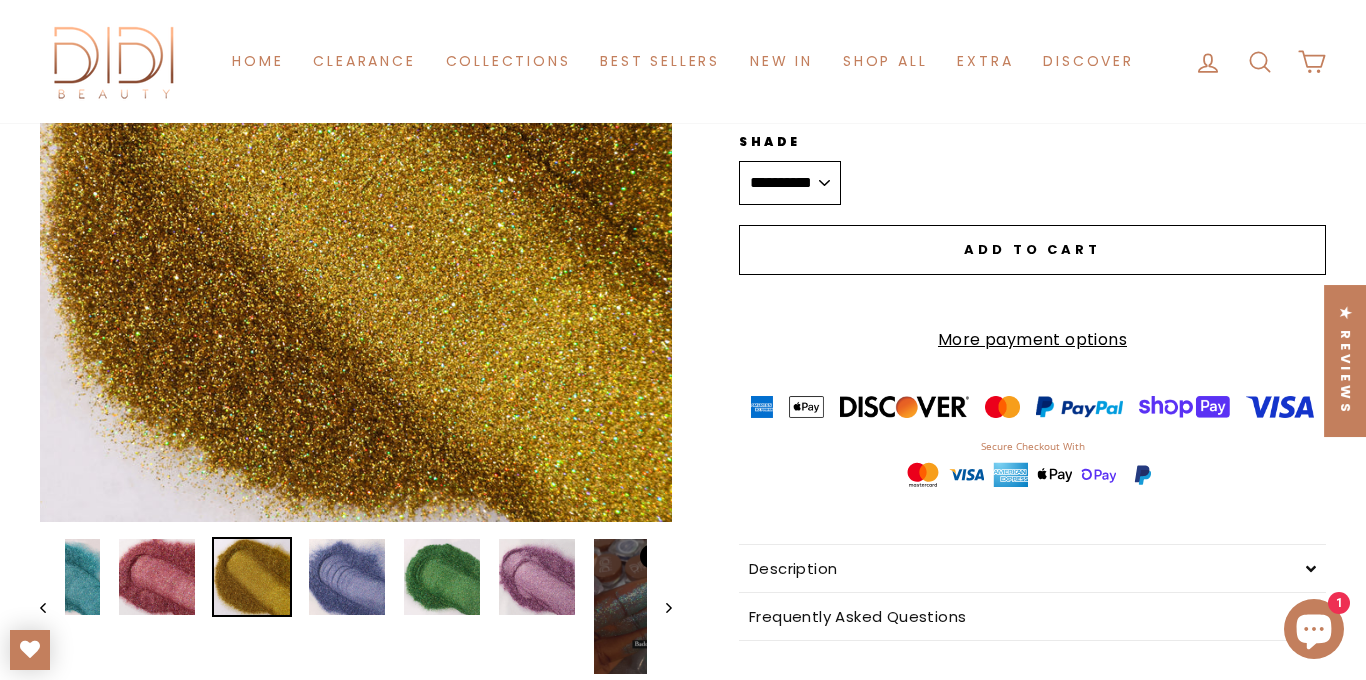 click on "**********" at bounding box center [790, 183] 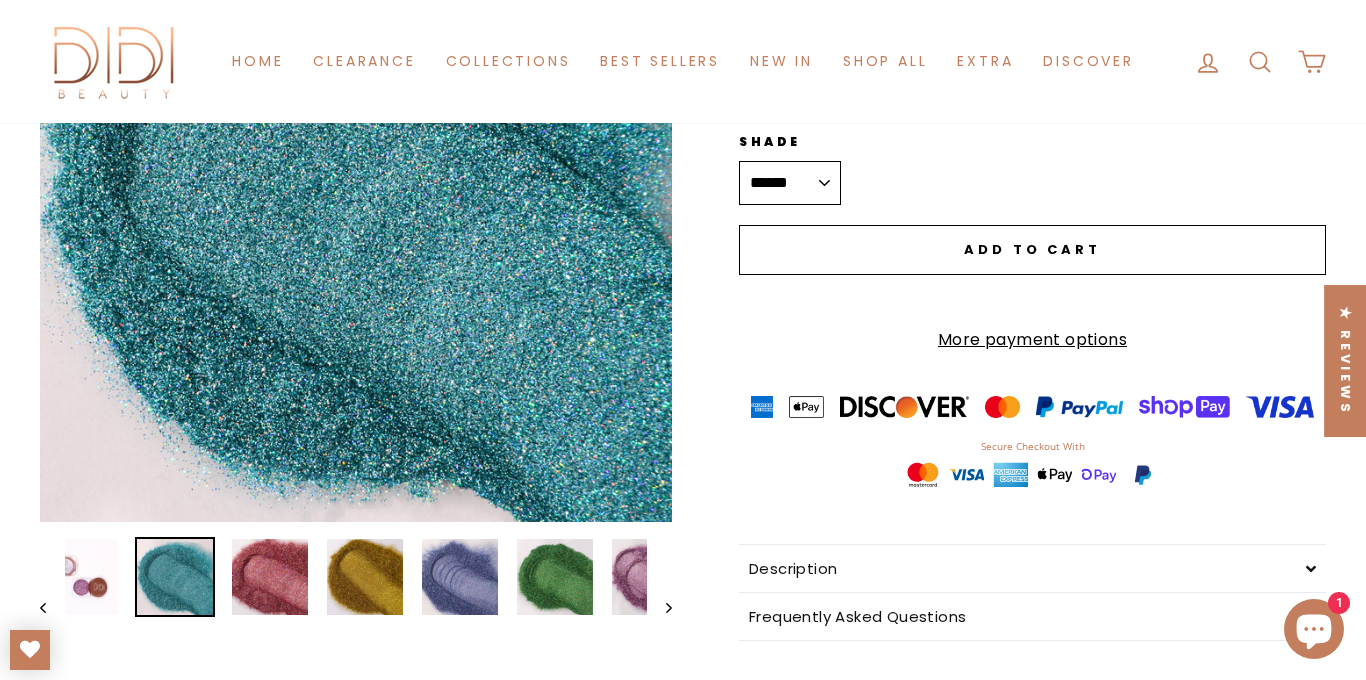 click on "Close (esc)" at bounding box center [356, 206] 